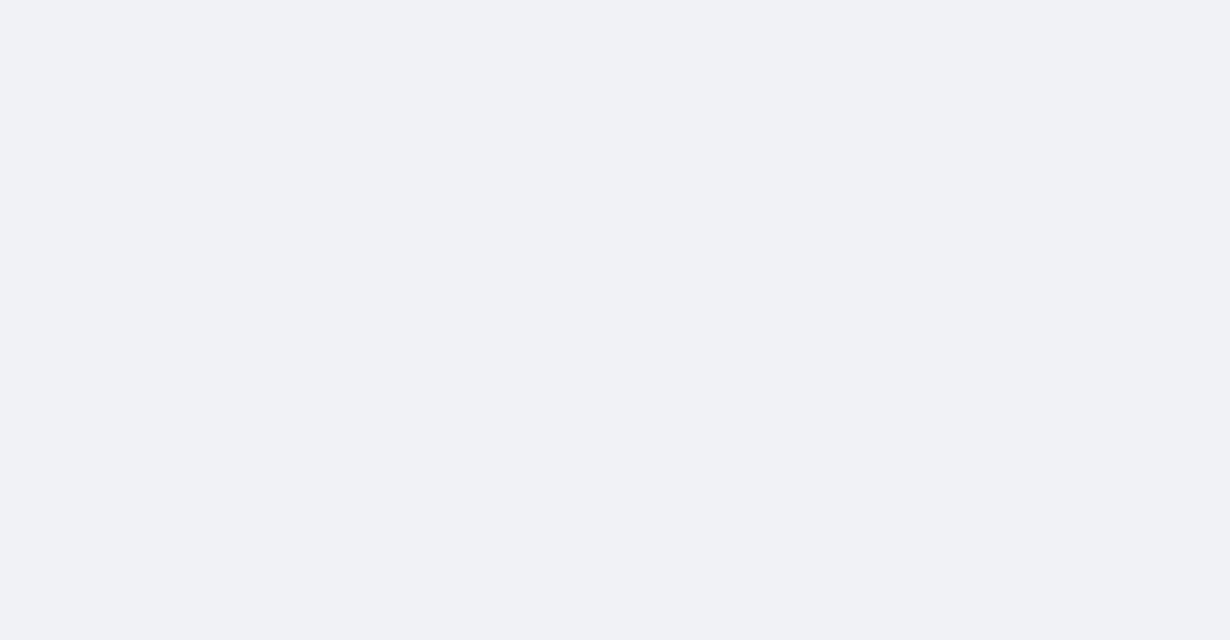 scroll, scrollTop: 0, scrollLeft: 0, axis: both 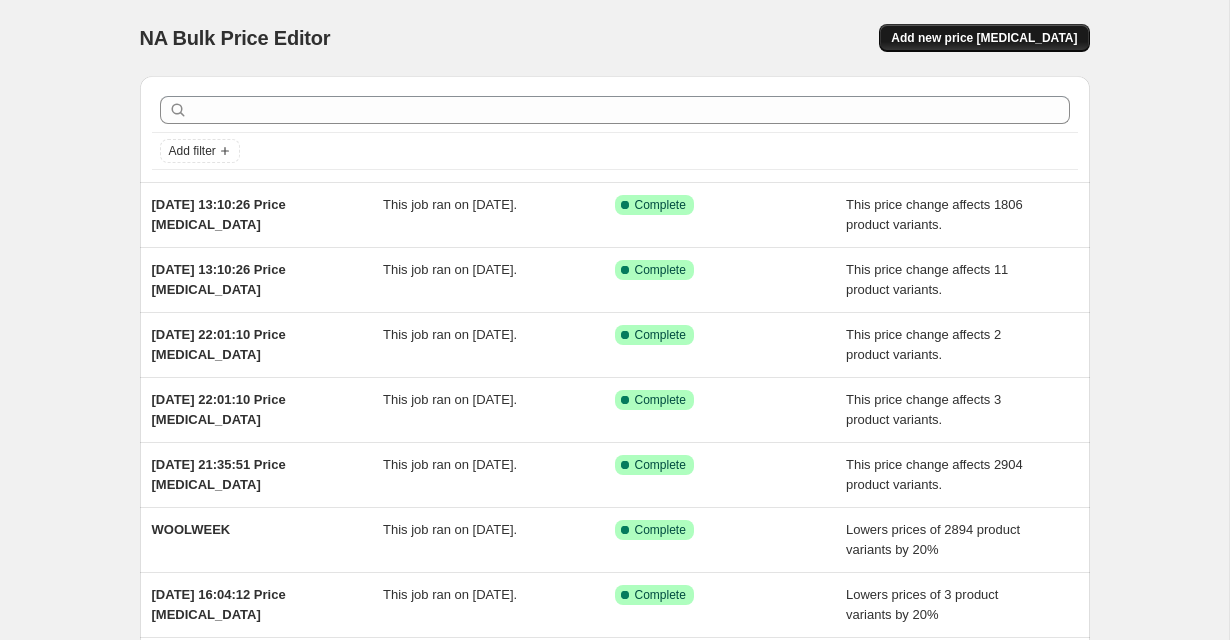 click on "Add new price [MEDICAL_DATA]" at bounding box center [984, 38] 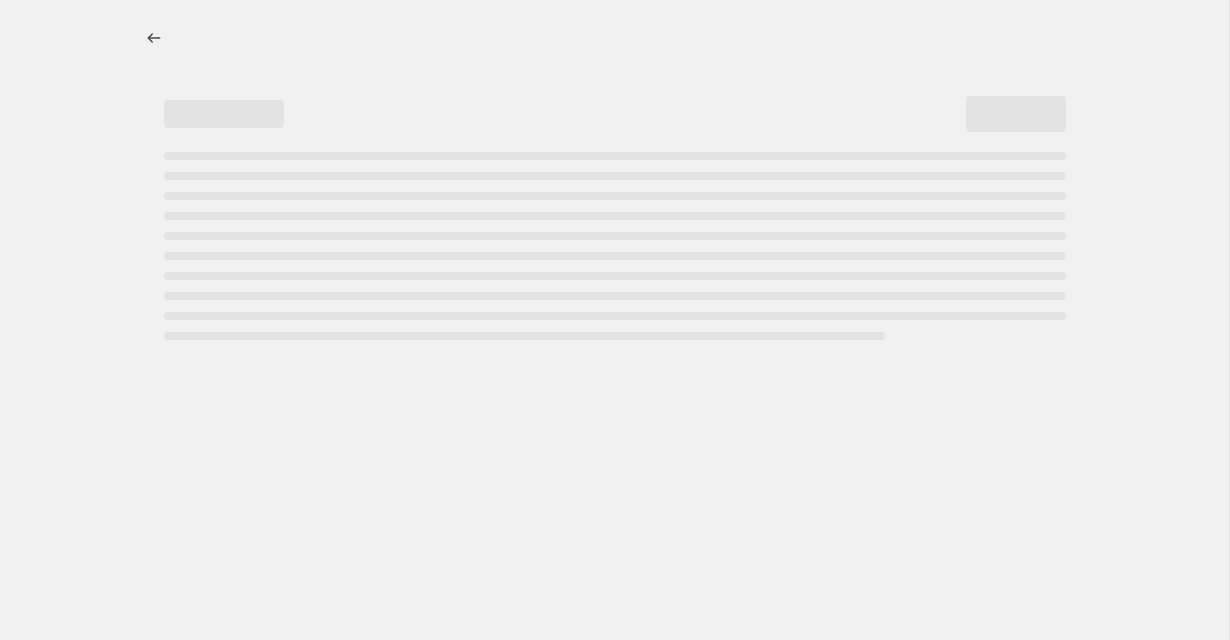 select on "percentage" 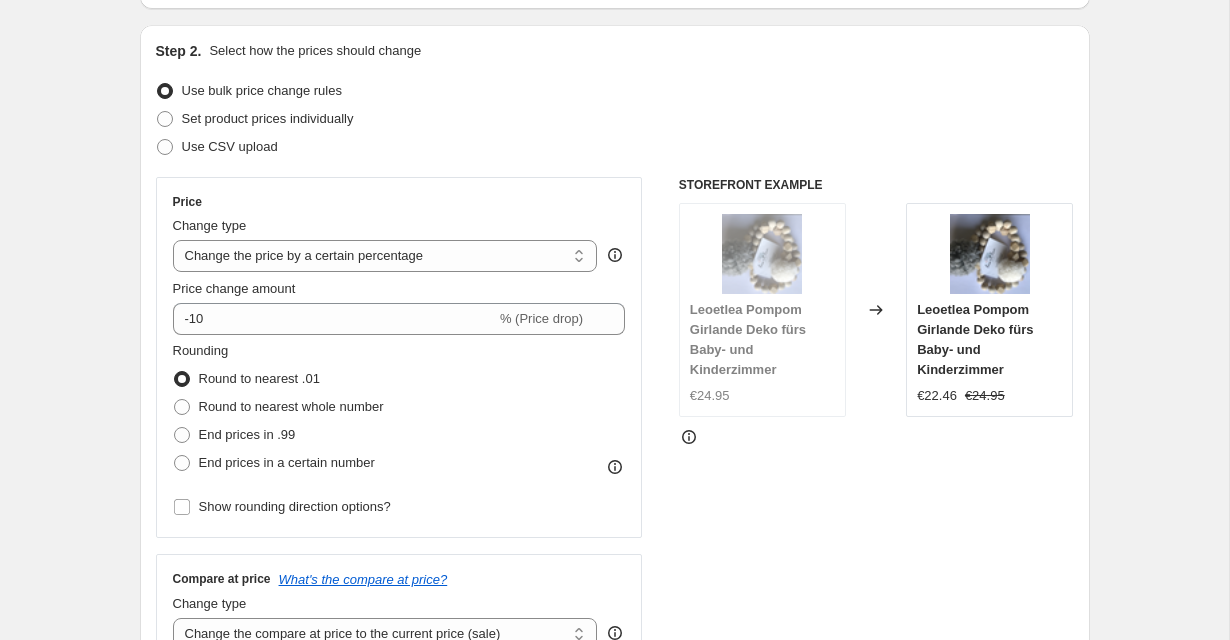 scroll, scrollTop: 195, scrollLeft: 0, axis: vertical 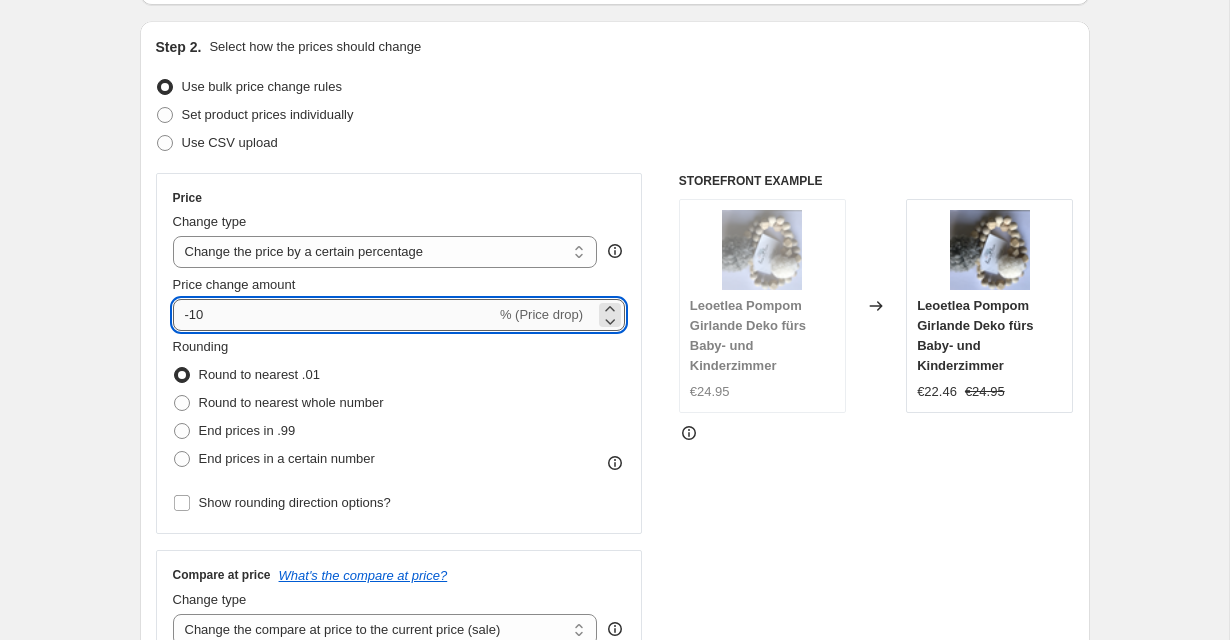 click on "-10" at bounding box center (334, 315) 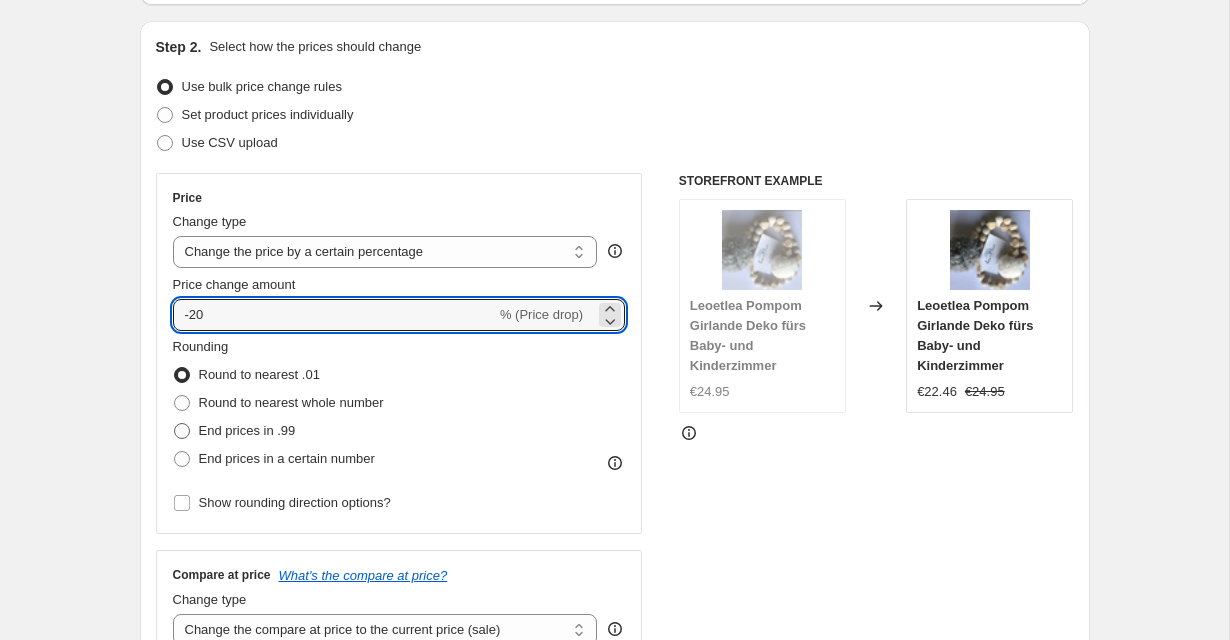 type on "-20" 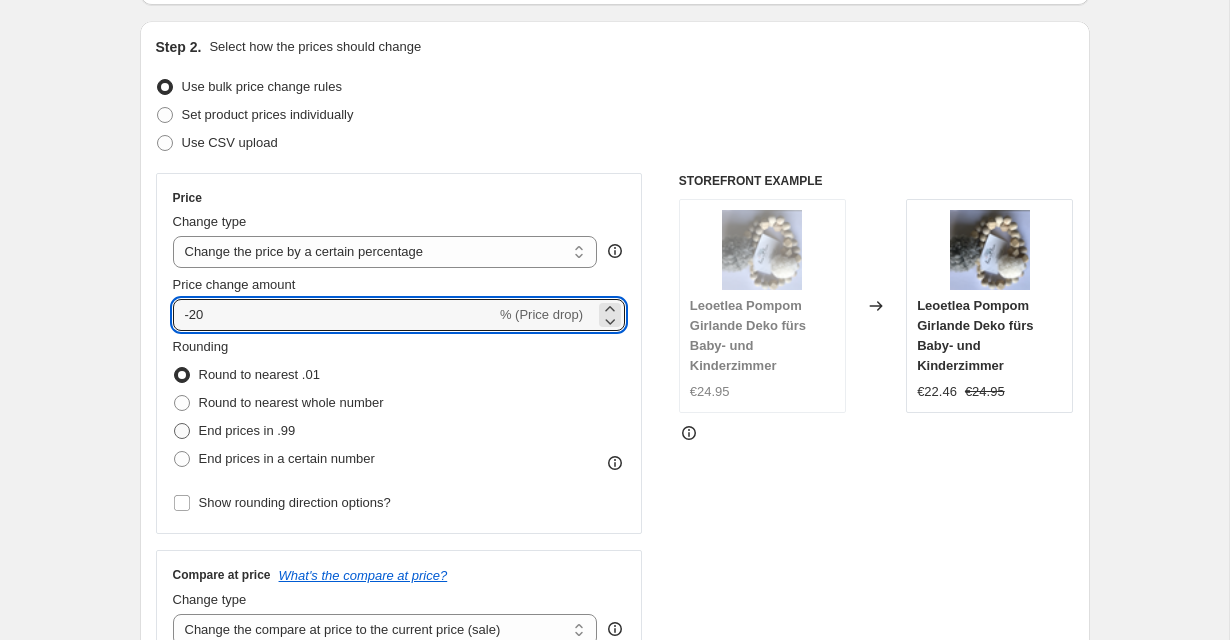 radio on "true" 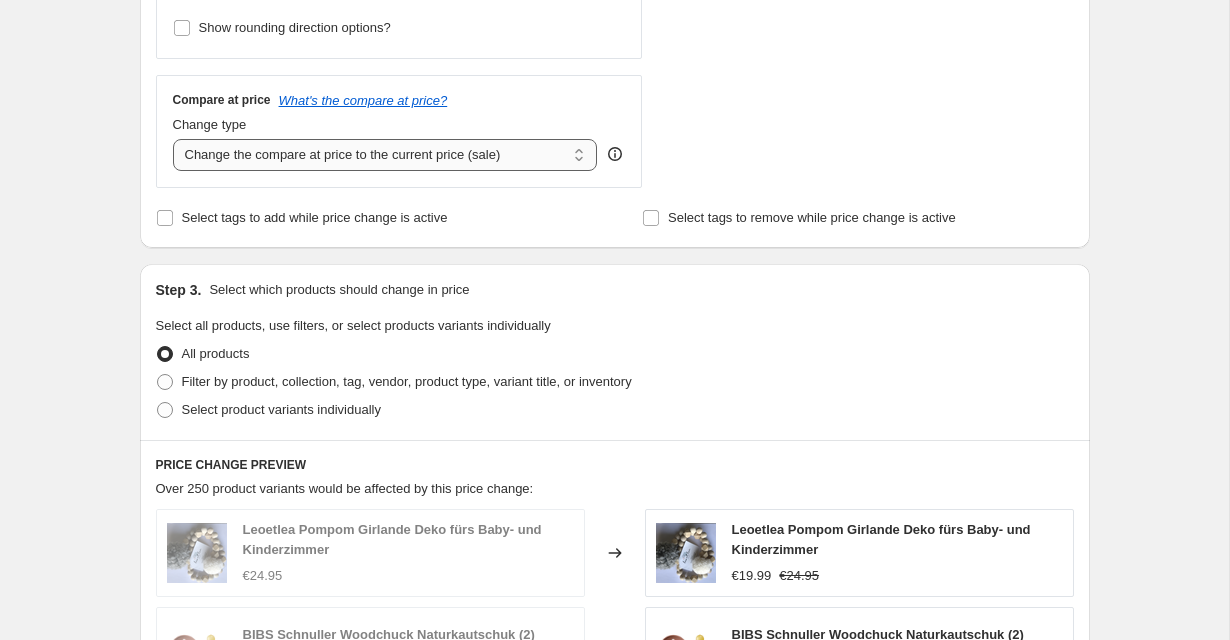 scroll, scrollTop: 679, scrollLeft: 0, axis: vertical 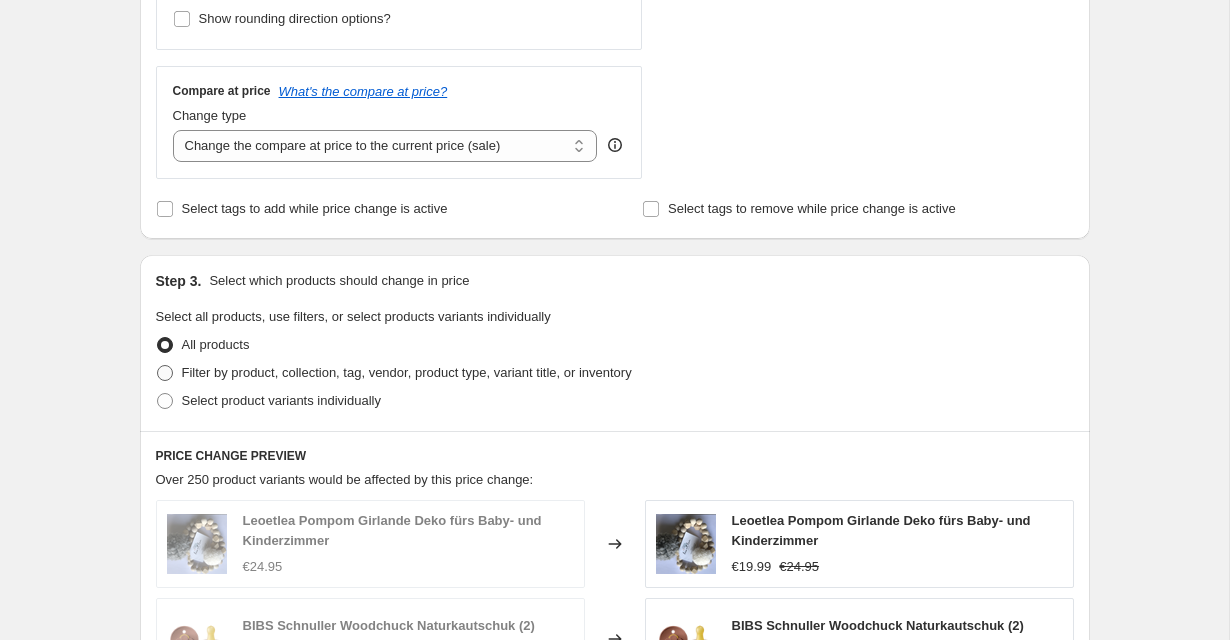 click on "Filter by product, collection, tag, vendor, product type, variant title, or inventory" at bounding box center [407, 372] 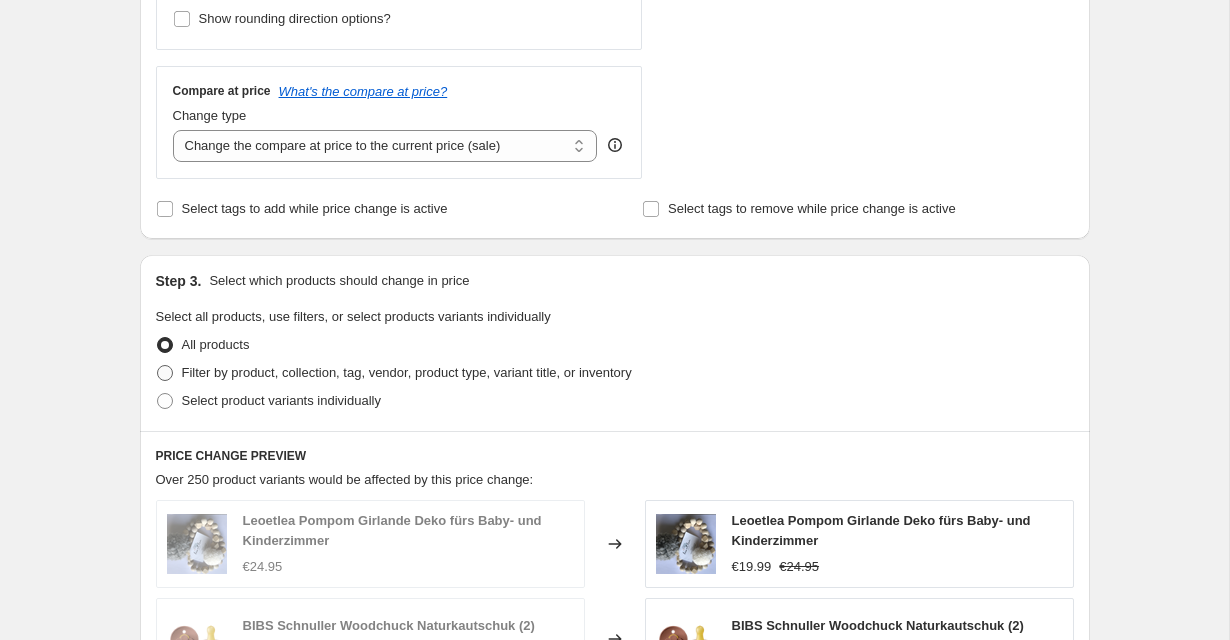 radio on "true" 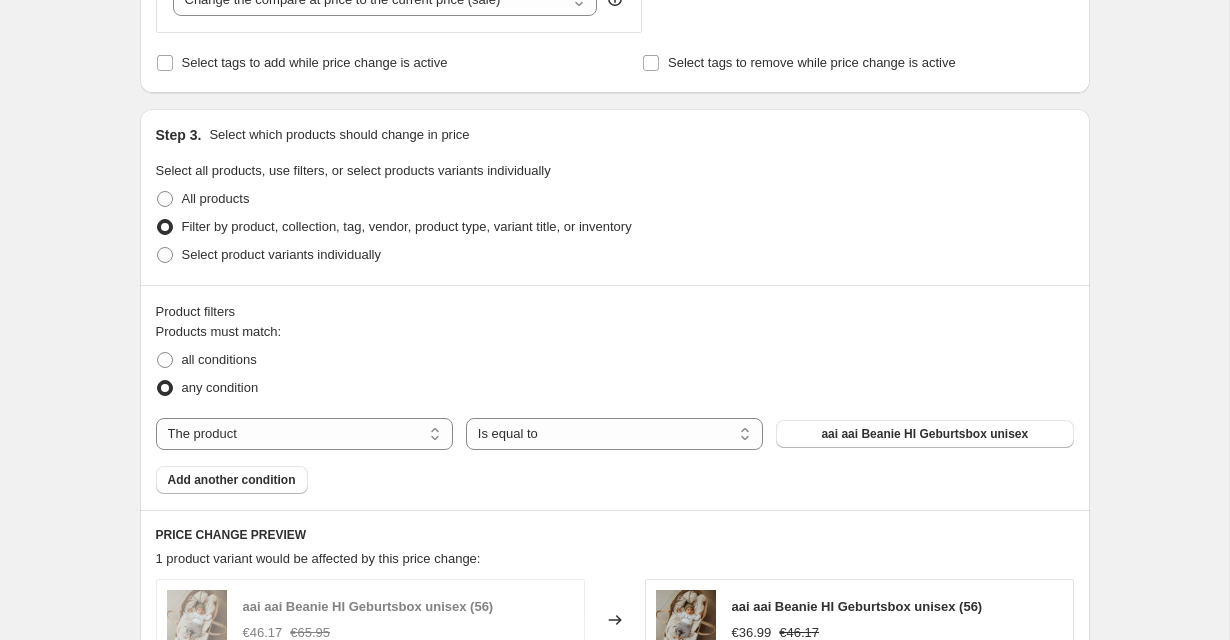 scroll, scrollTop: 849, scrollLeft: 0, axis: vertical 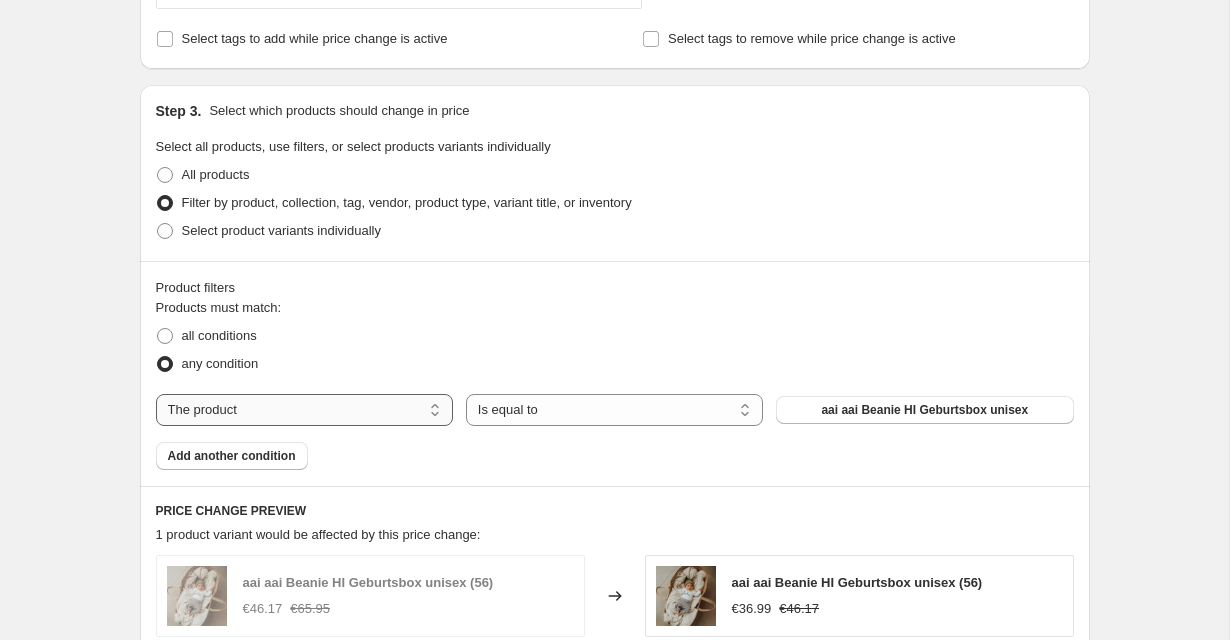 click on "The product" at bounding box center [0, 0] 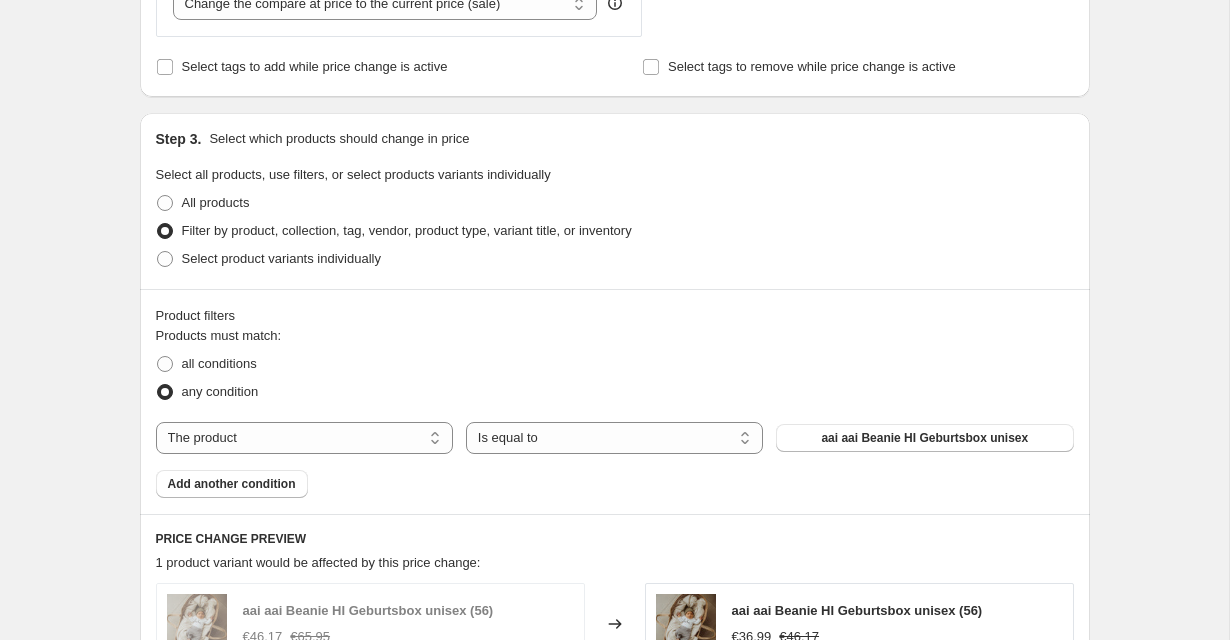 scroll, scrollTop: 822, scrollLeft: 0, axis: vertical 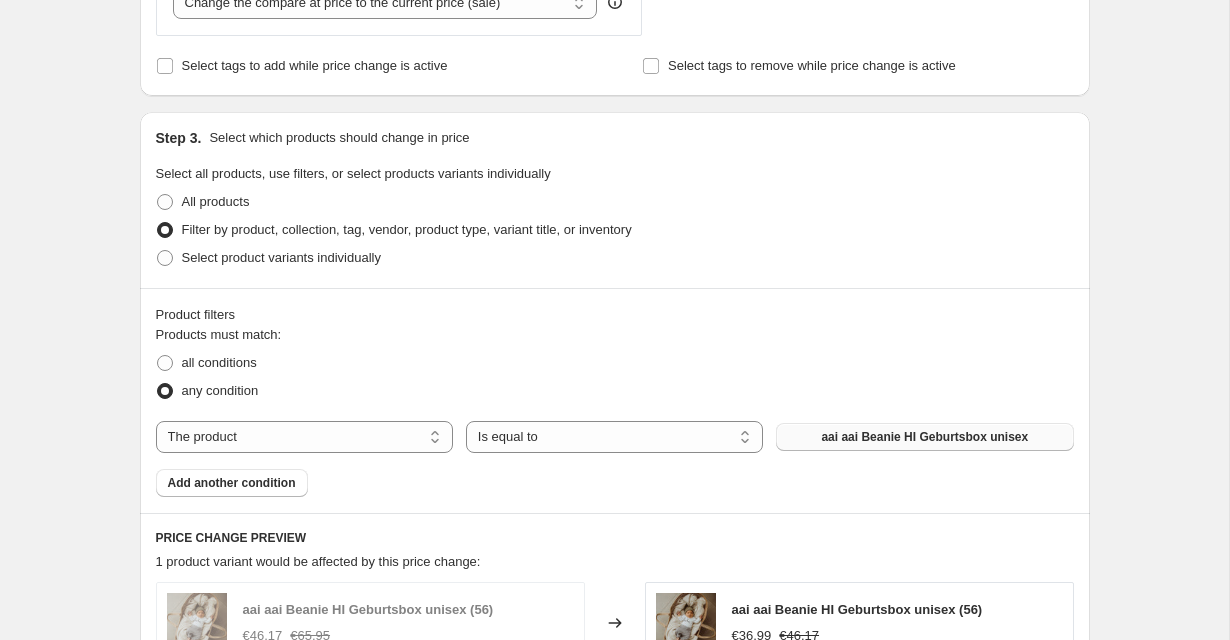 click on "aai aai Beanie HI Geburtsbox unisex" at bounding box center (924, 437) 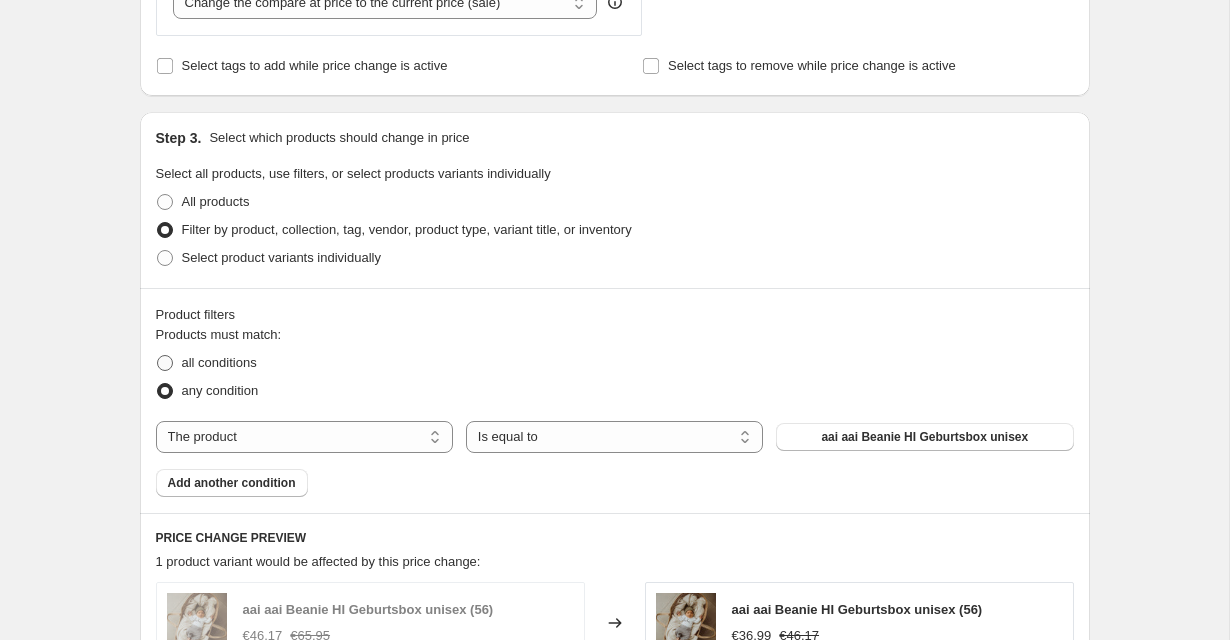 click on "all conditions" at bounding box center [219, 362] 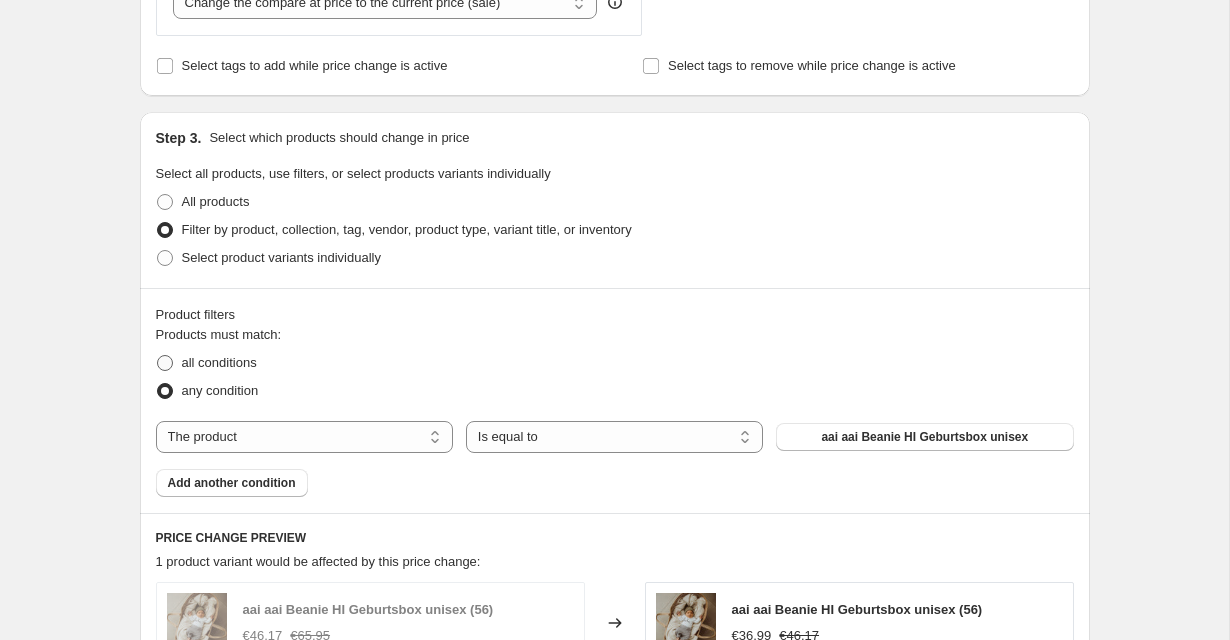 radio on "true" 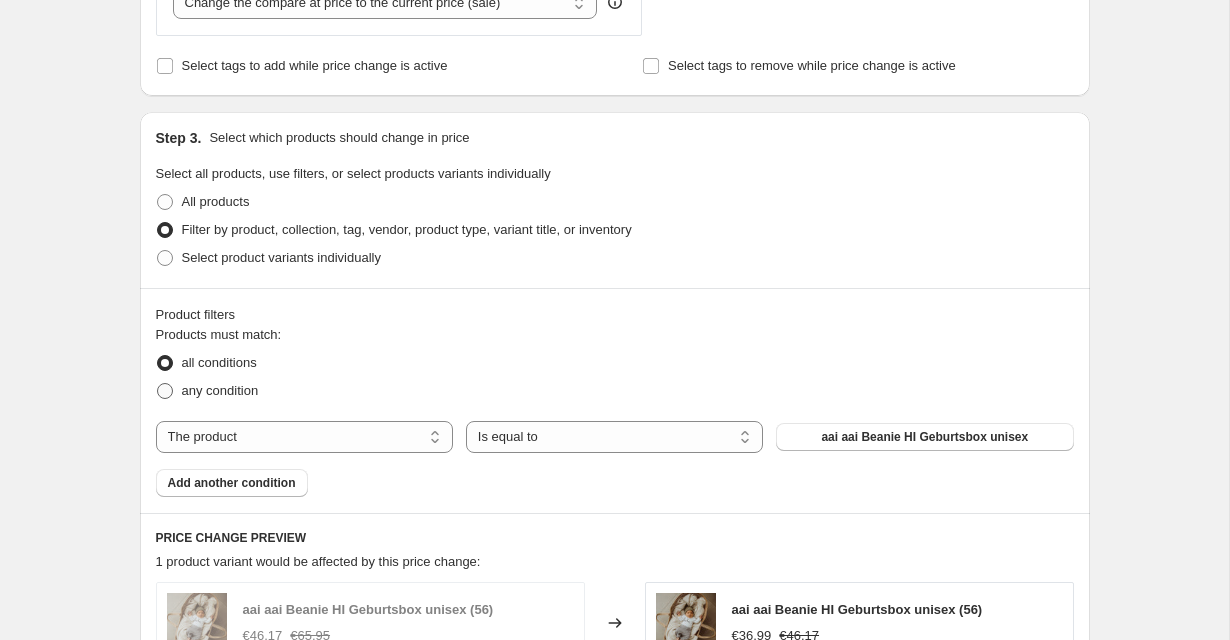 click at bounding box center (165, 391) 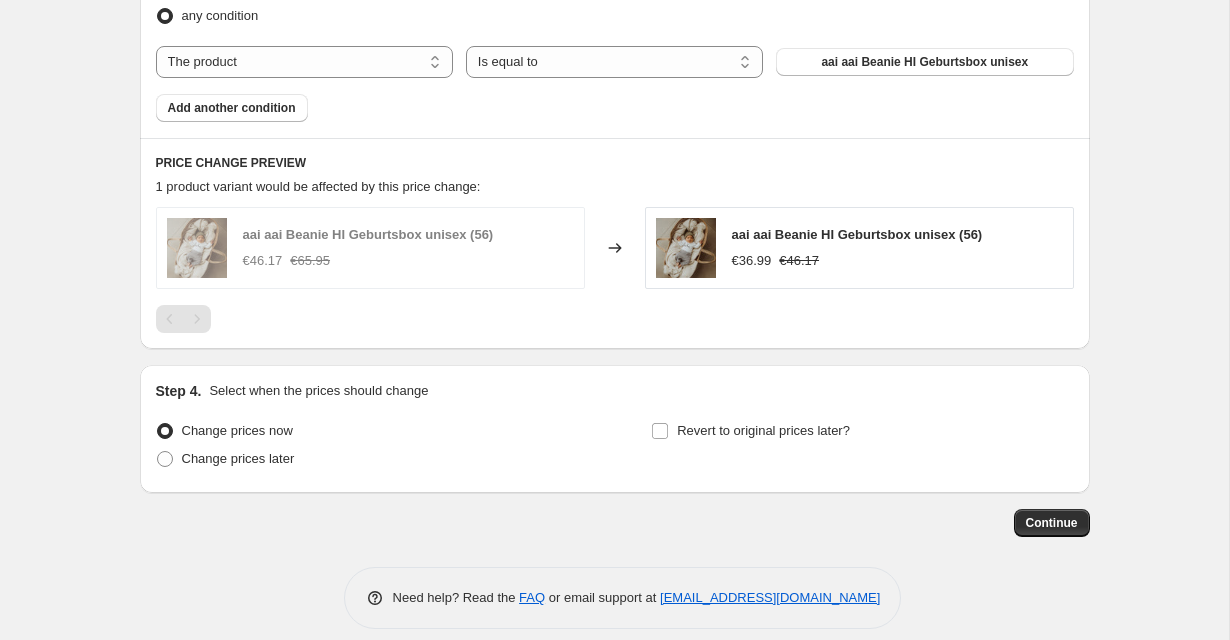scroll, scrollTop: 1216, scrollLeft: 0, axis: vertical 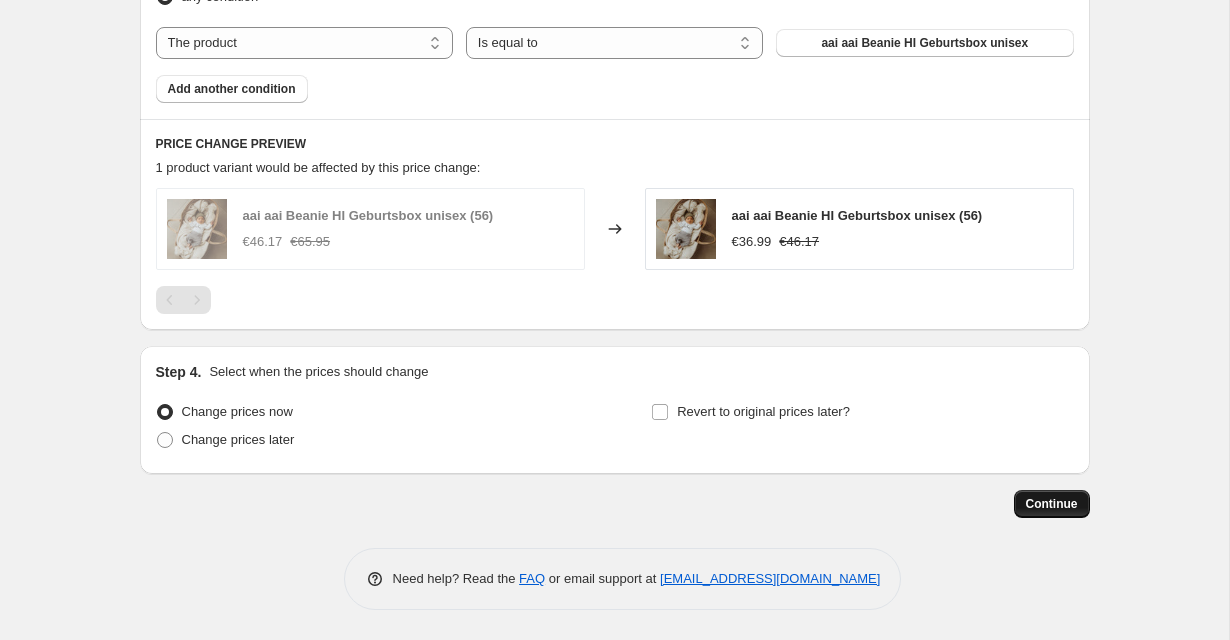 click on "Continue" at bounding box center [1052, 504] 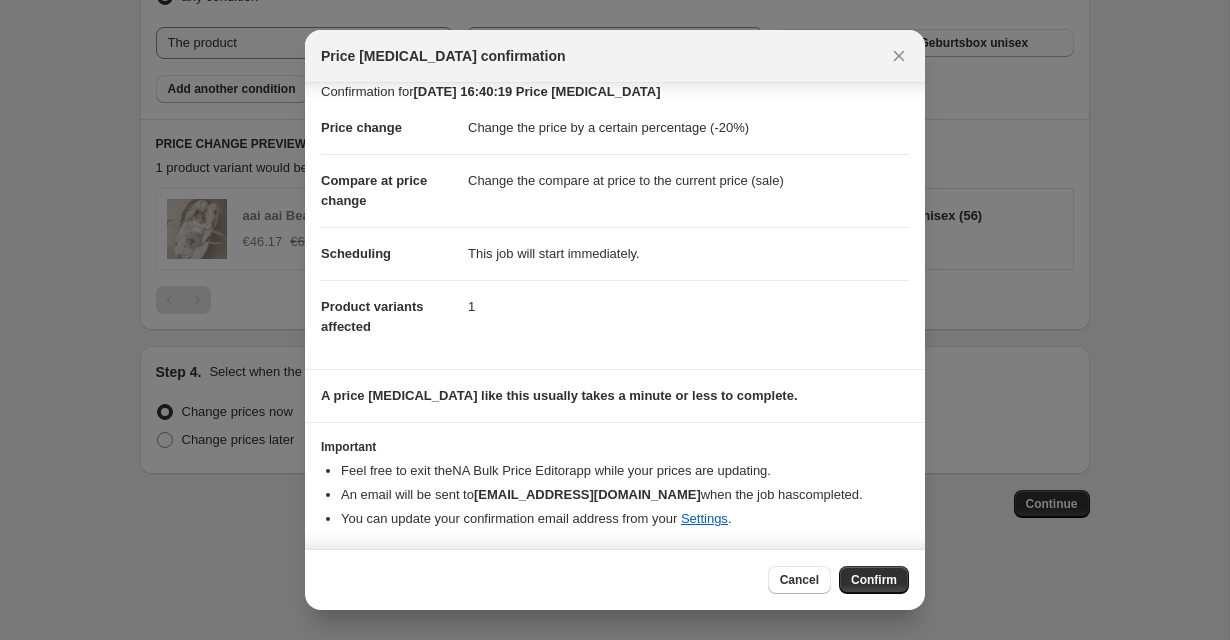 scroll, scrollTop: 0, scrollLeft: 0, axis: both 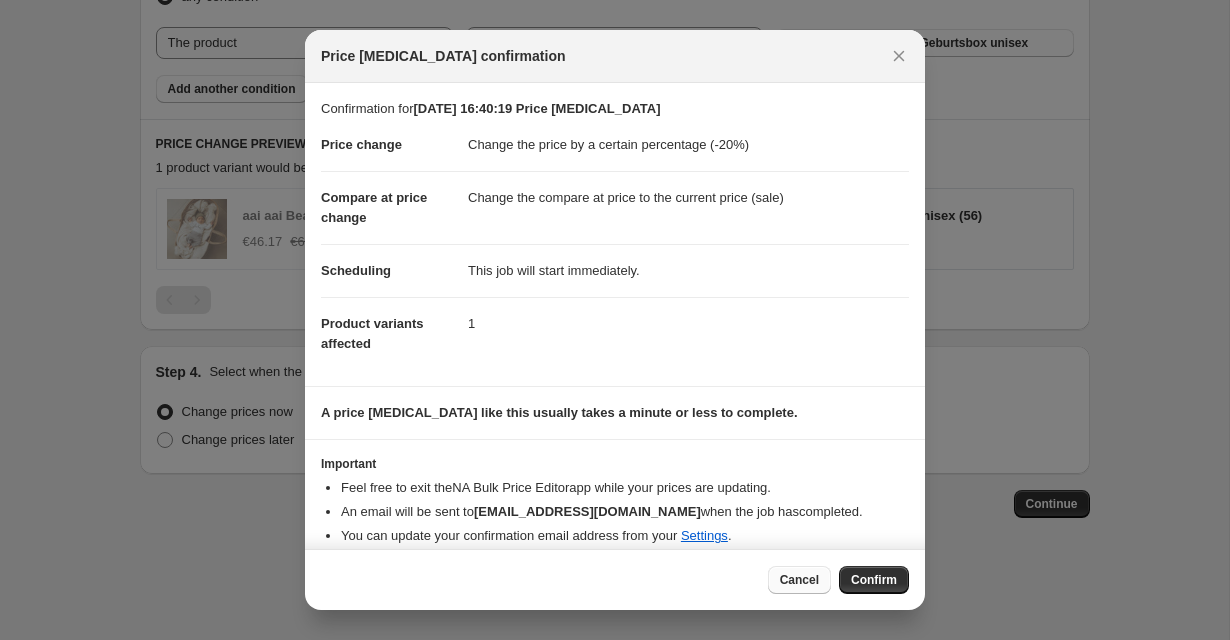 click on "Cancel" at bounding box center (799, 580) 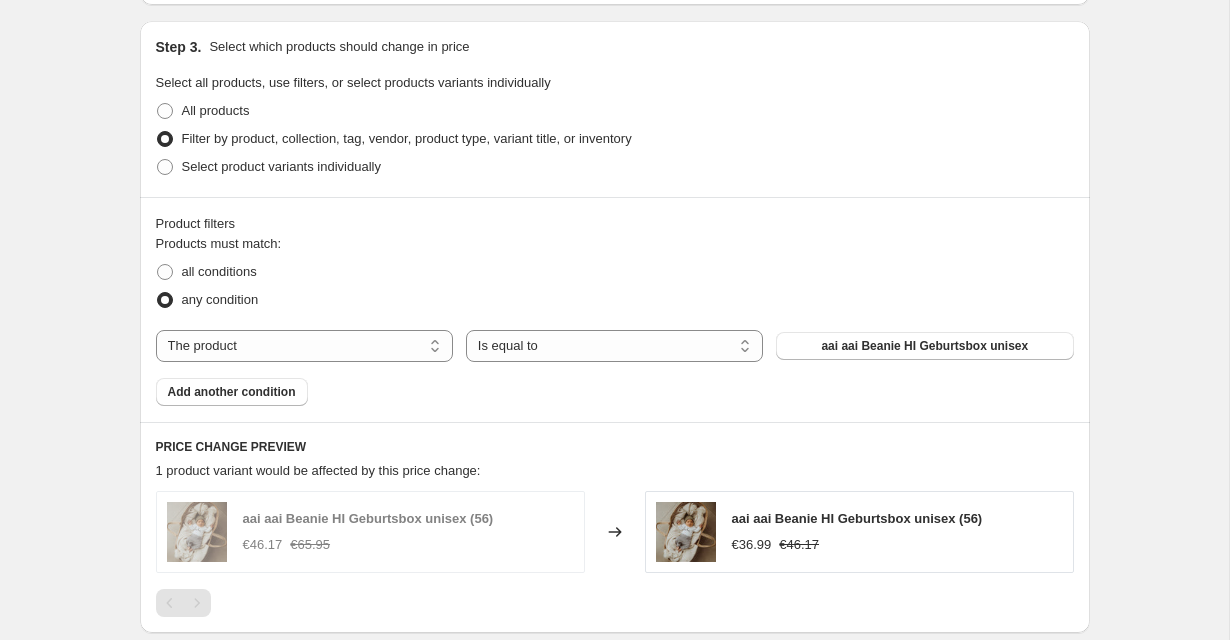 scroll, scrollTop: 912, scrollLeft: 0, axis: vertical 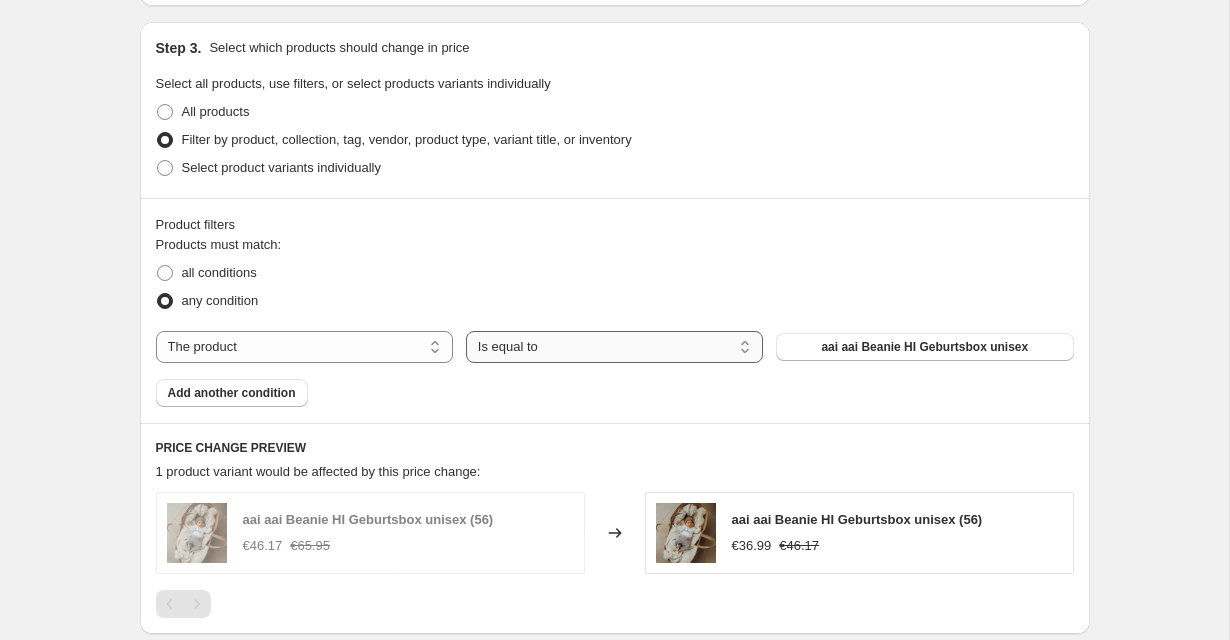 click on "Is equal to" at bounding box center [0, 0] 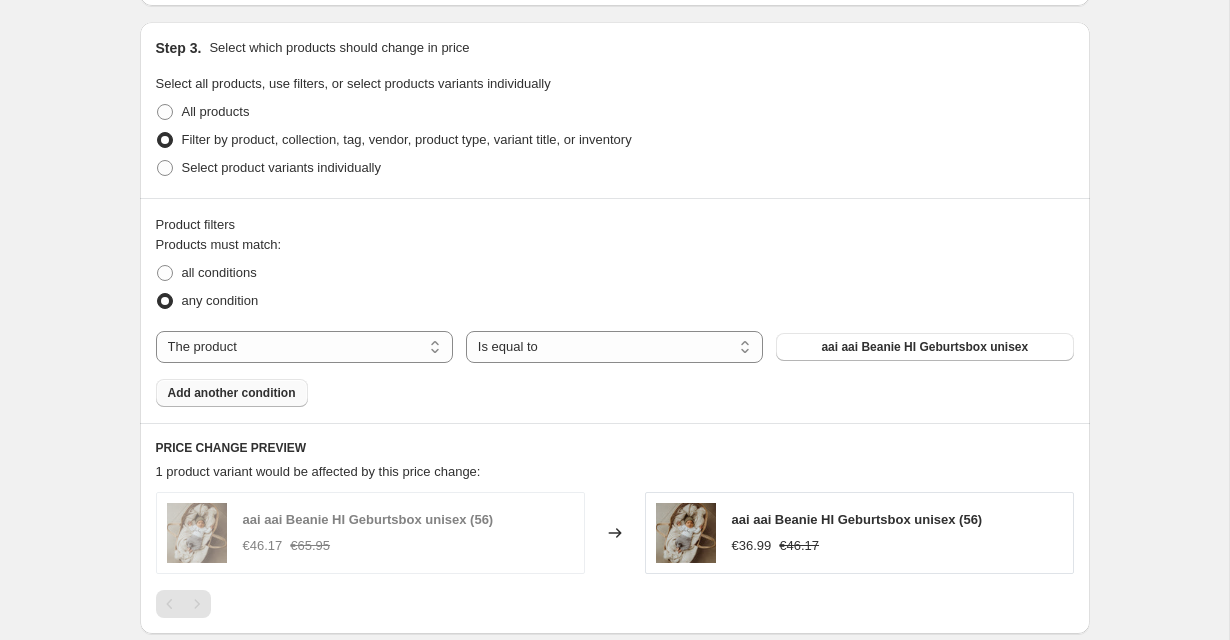 click on "Add another condition" at bounding box center (232, 393) 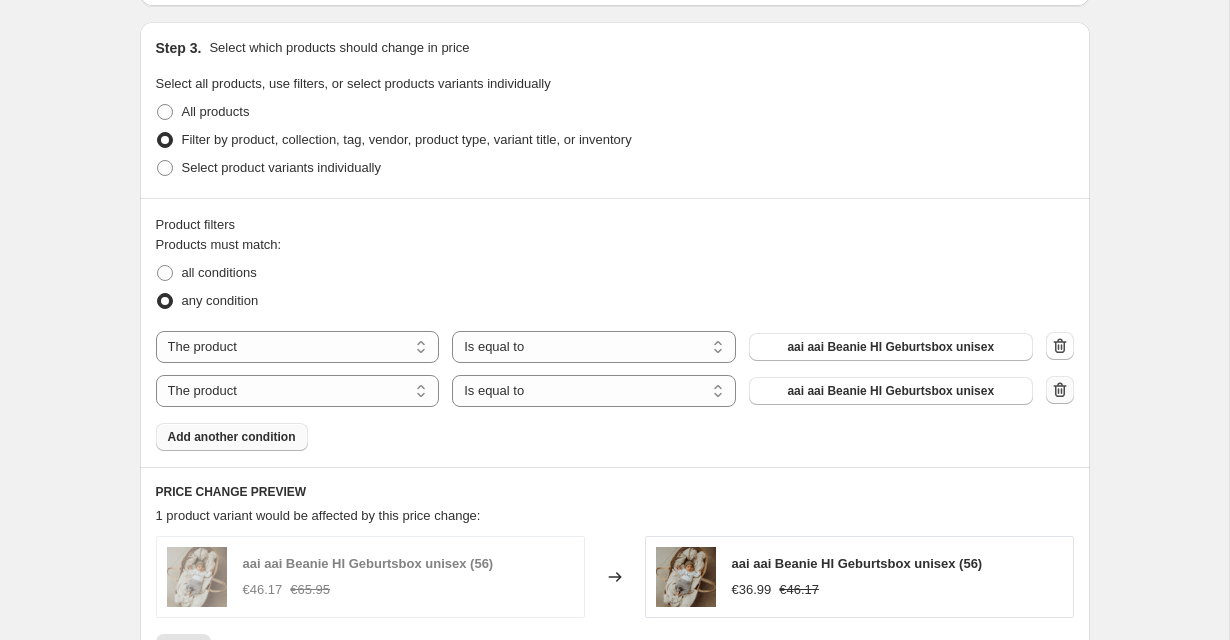 click 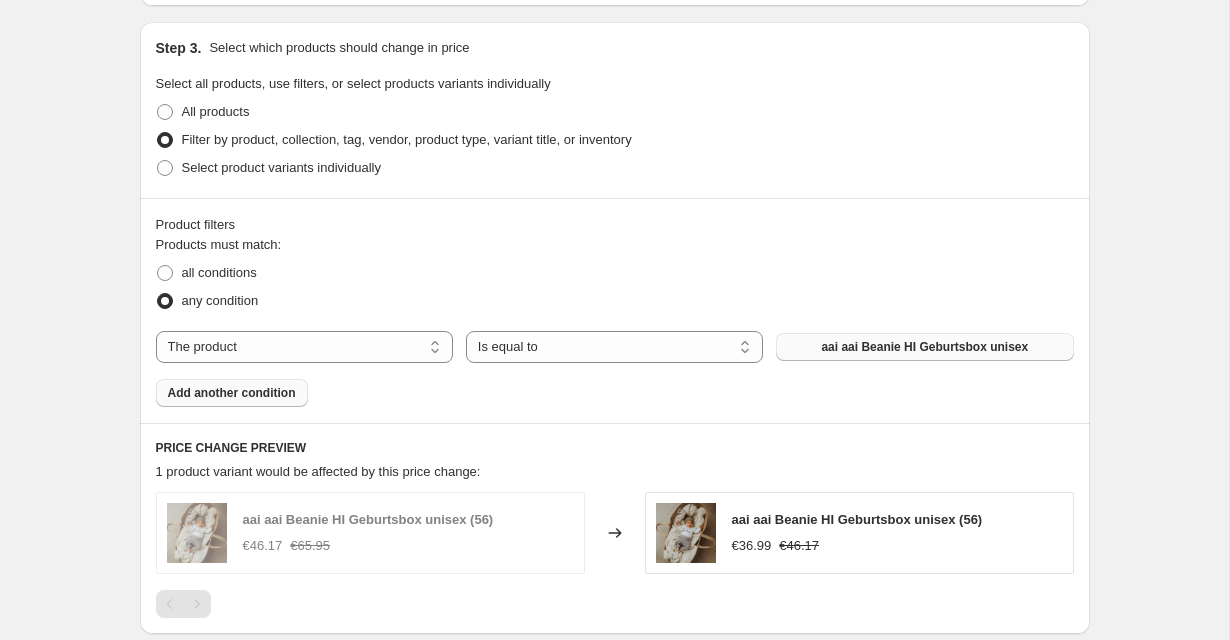 click on "aai aai Beanie HI Geburtsbox unisex" at bounding box center [924, 347] 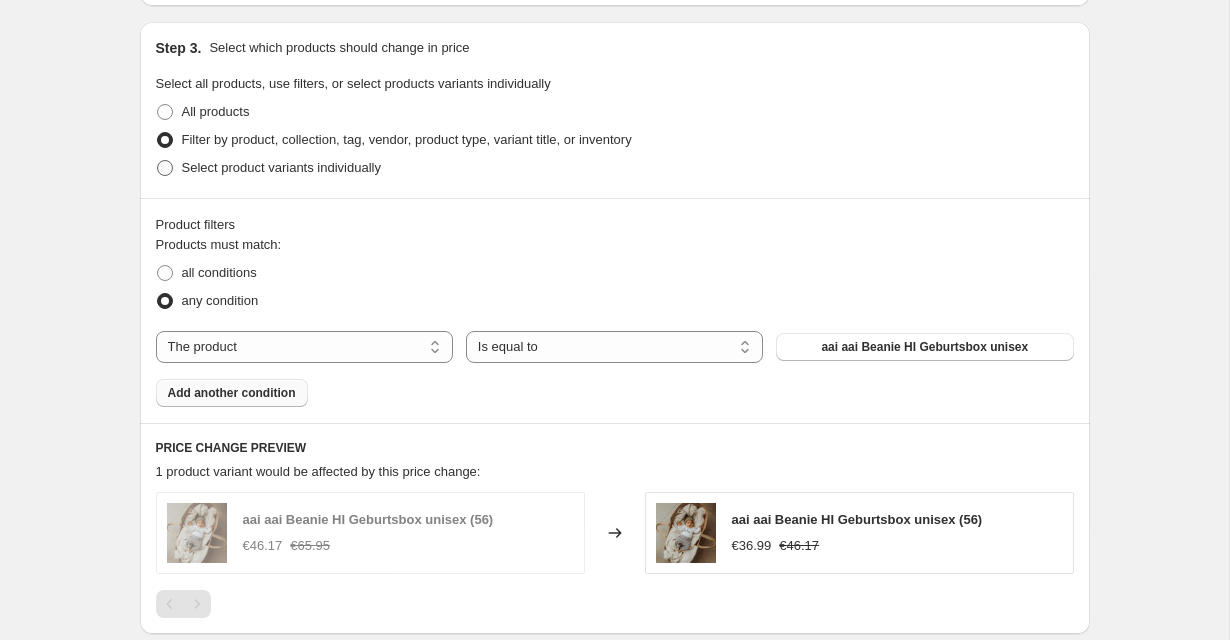 click on "Select product variants individually" at bounding box center (281, 167) 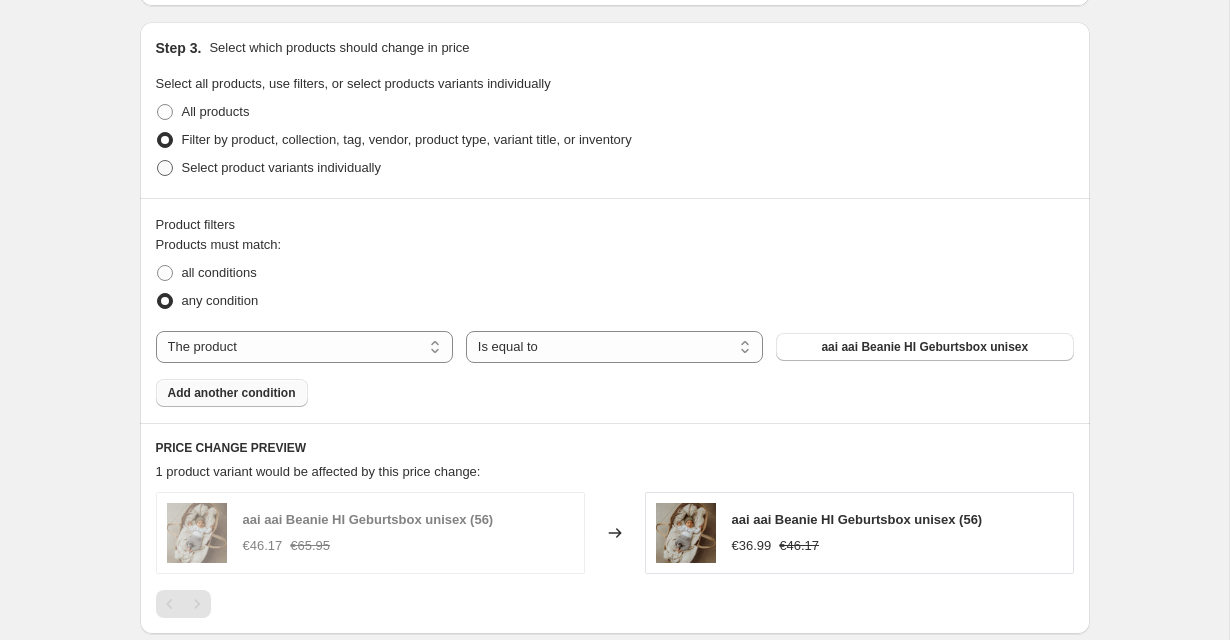 radio on "true" 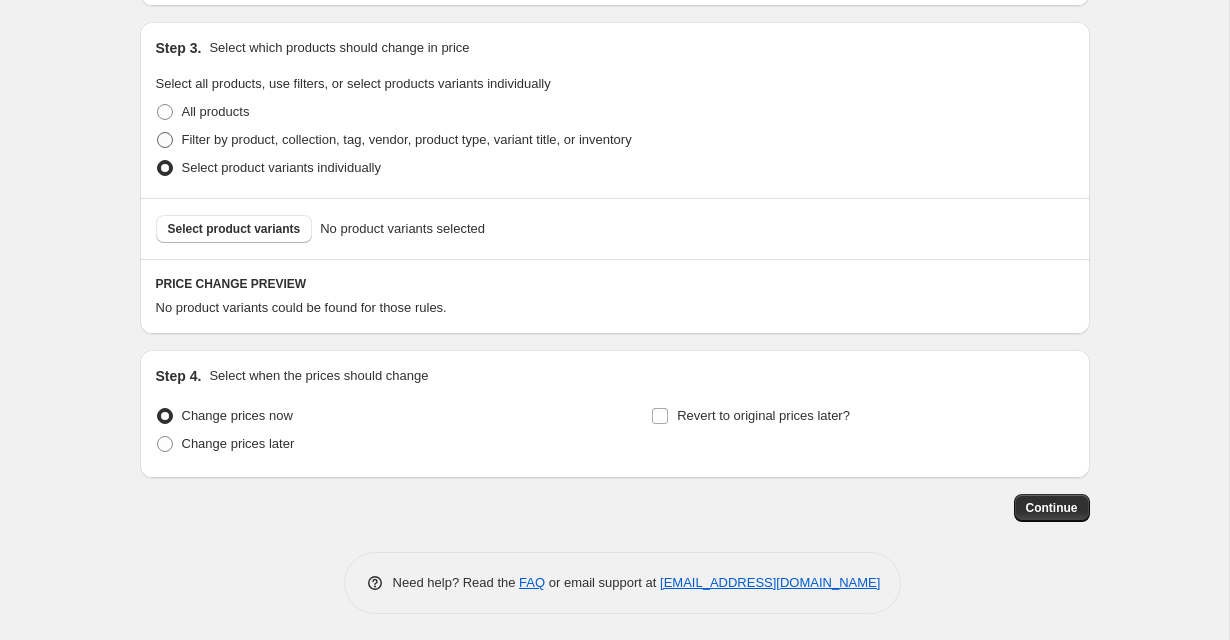 click on "Filter by product, collection, tag, vendor, product type, variant title, or inventory" at bounding box center (394, 140) 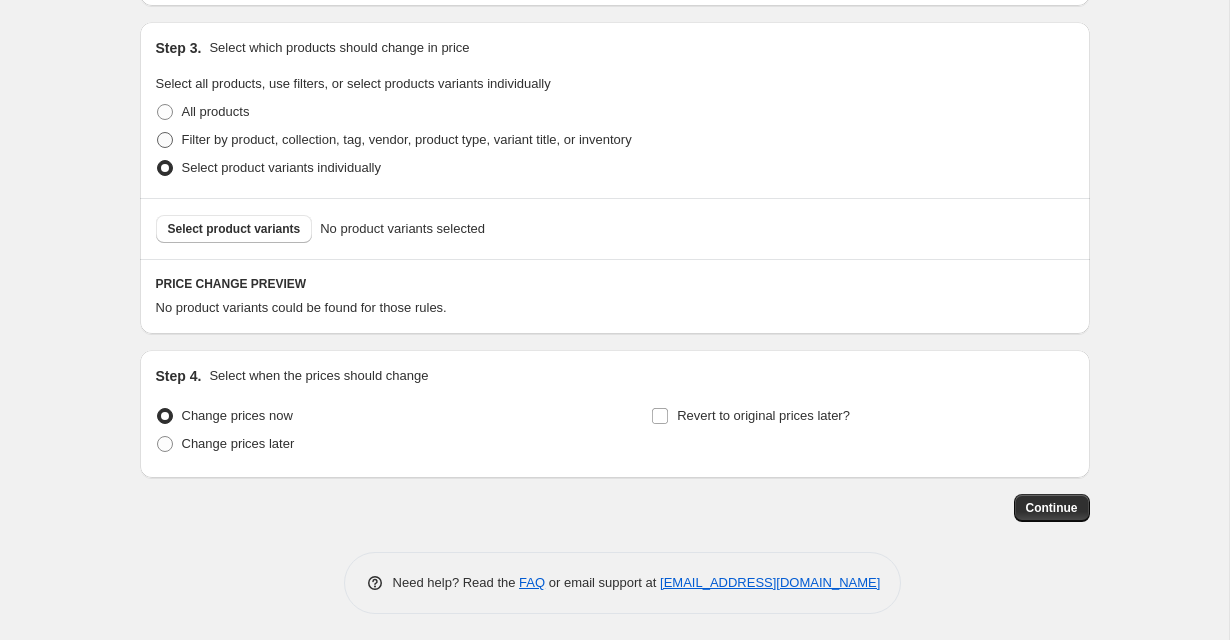radio on "true" 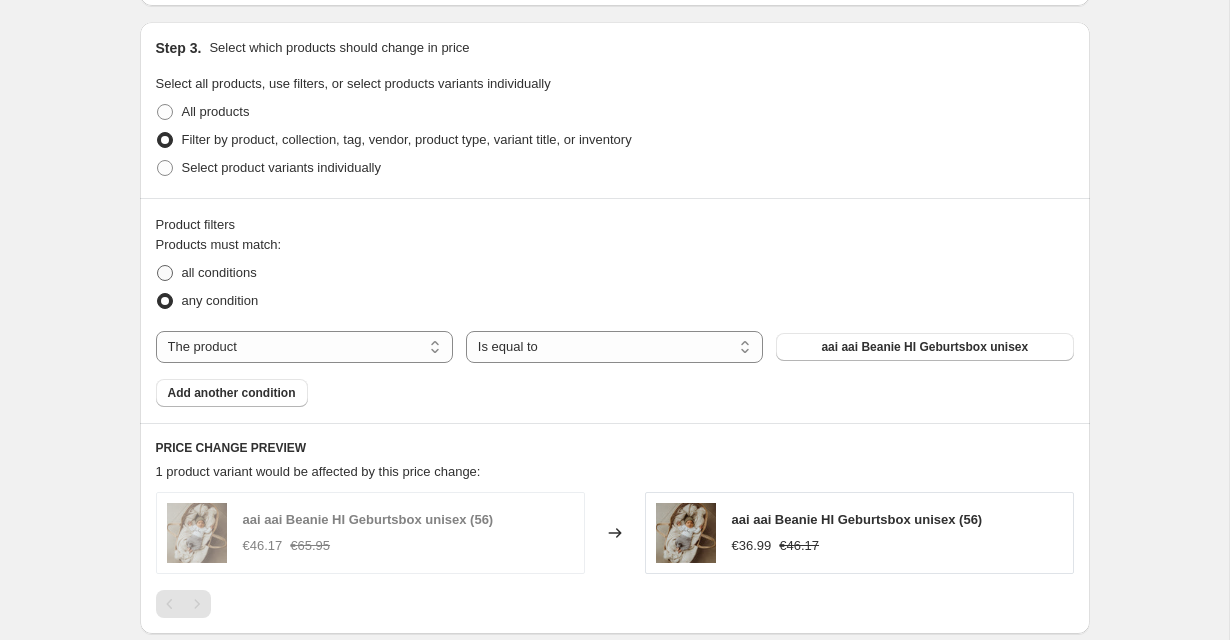 click on "all conditions" at bounding box center (219, 272) 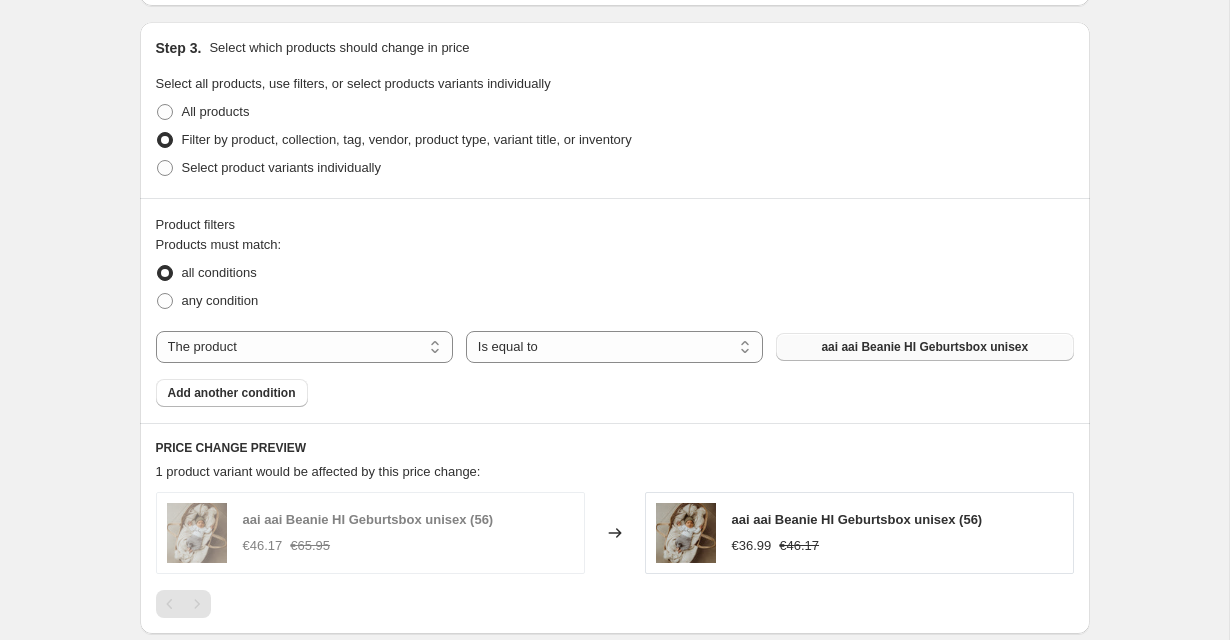 click on "aai aai Beanie HI Geburtsbox unisex" at bounding box center [924, 347] 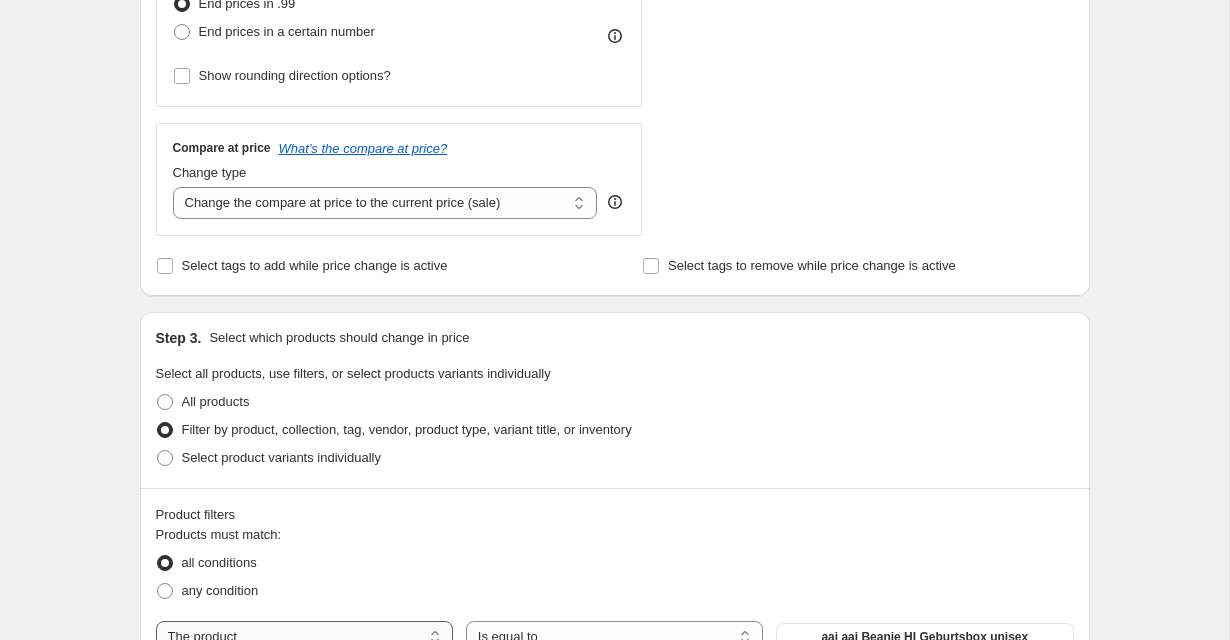 scroll, scrollTop: 623, scrollLeft: 0, axis: vertical 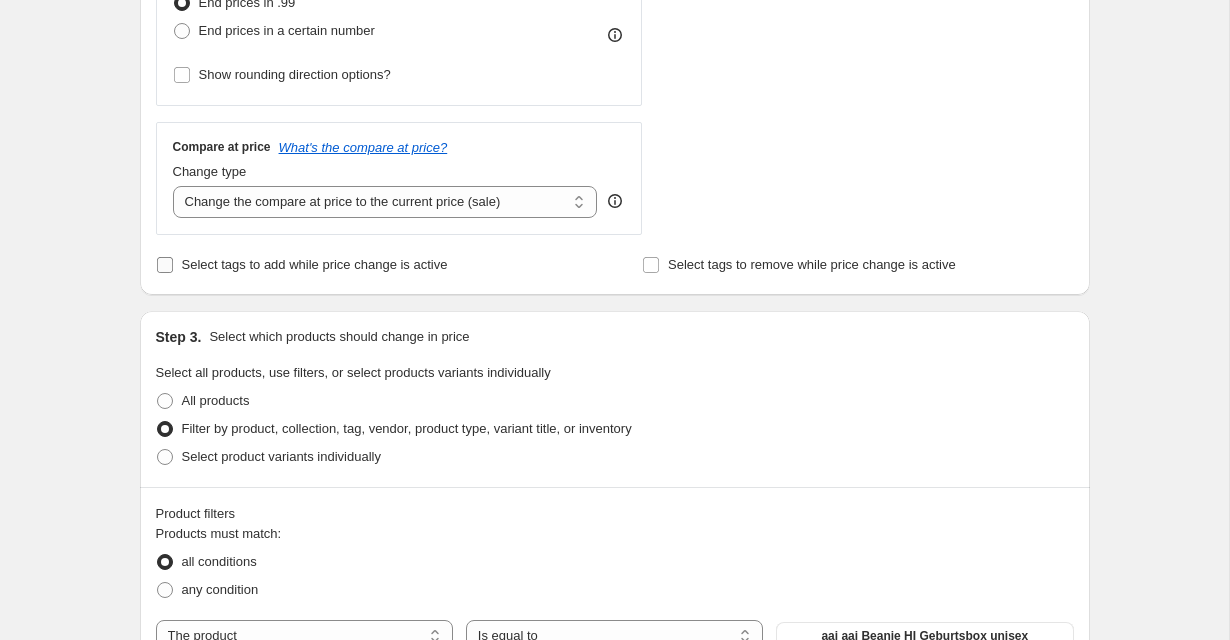 click on "Select tags to add while price change is active" at bounding box center (315, 264) 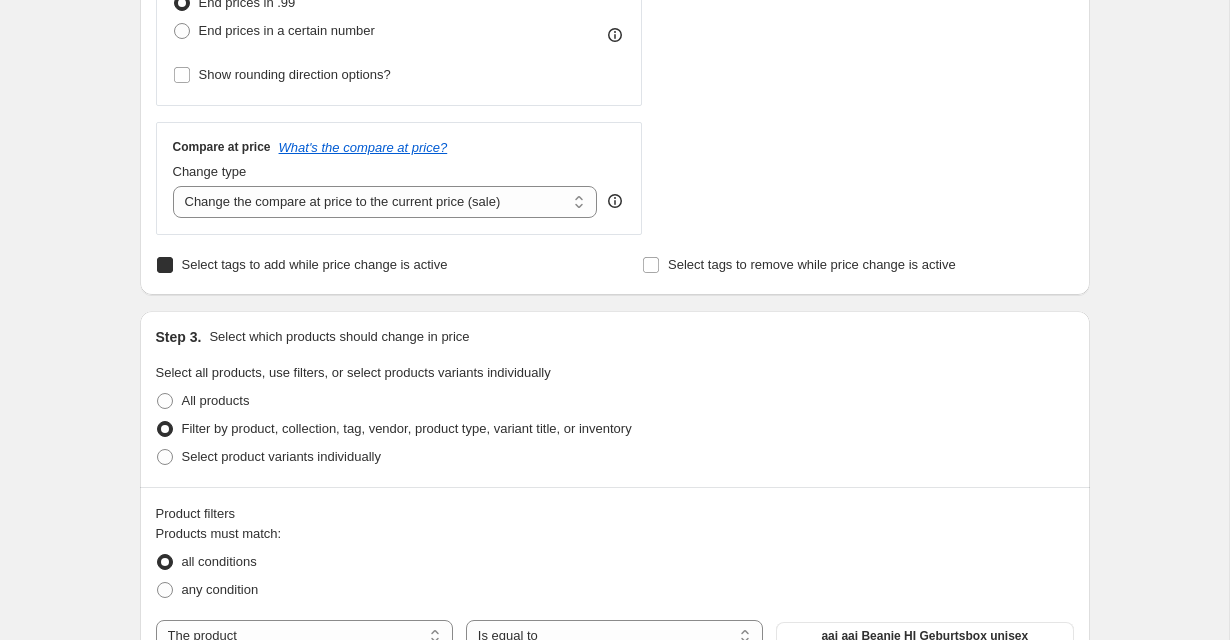 checkbox on "true" 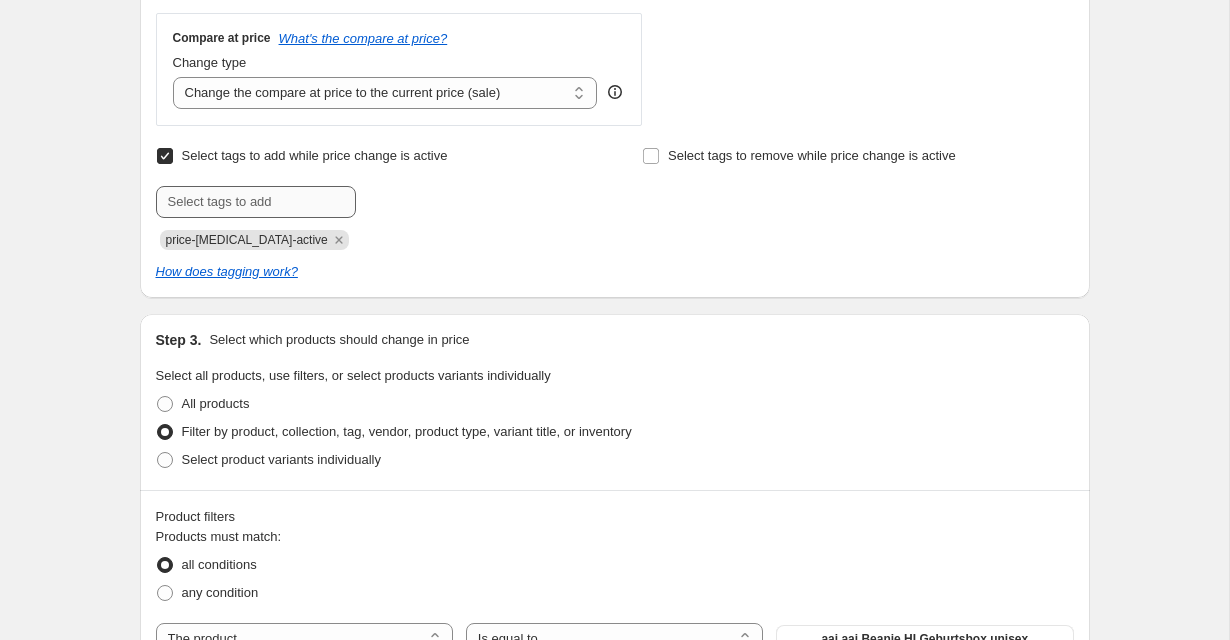 scroll, scrollTop: 733, scrollLeft: 0, axis: vertical 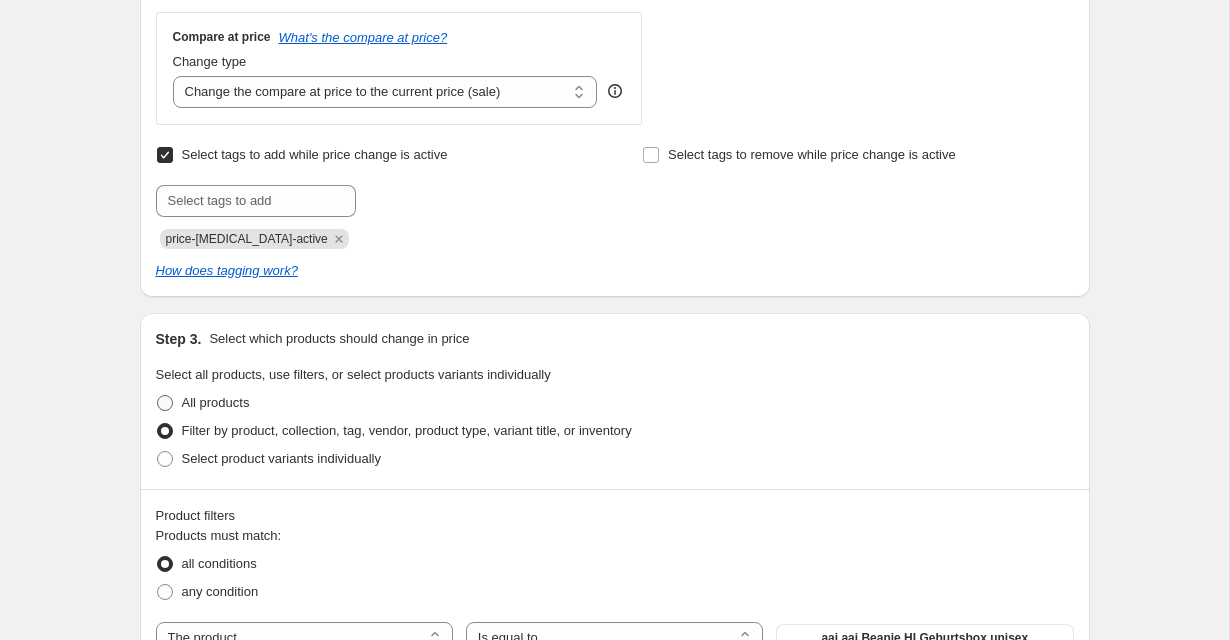 click on "All products" at bounding box center (216, 402) 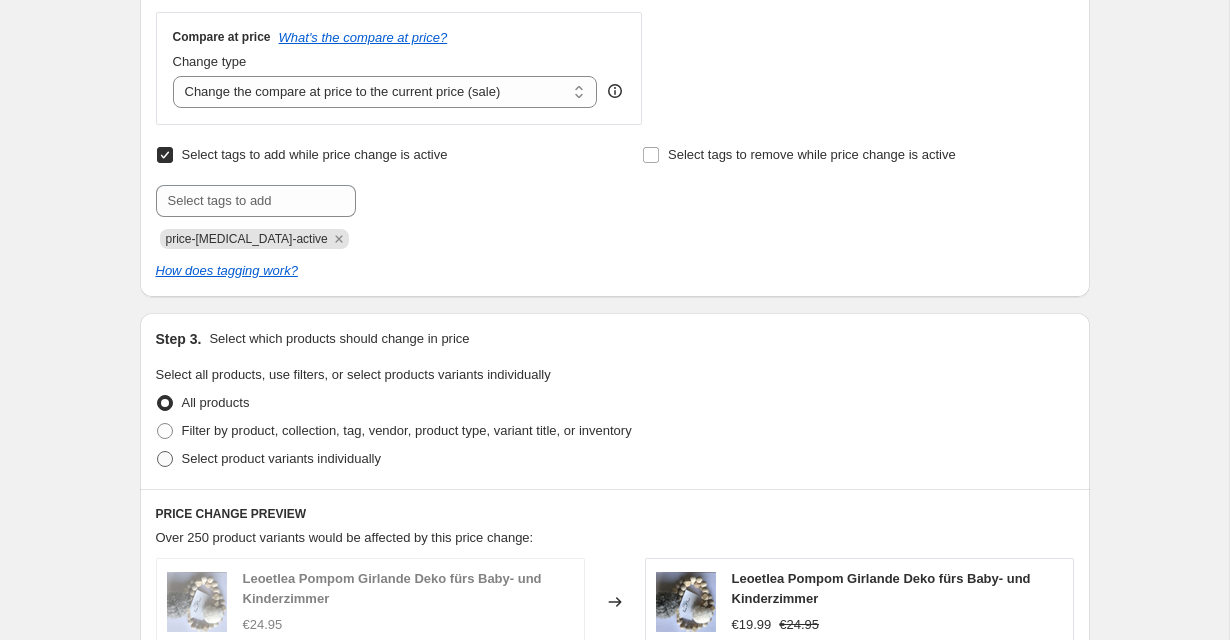 click on "Select product variants individually" at bounding box center [268, 459] 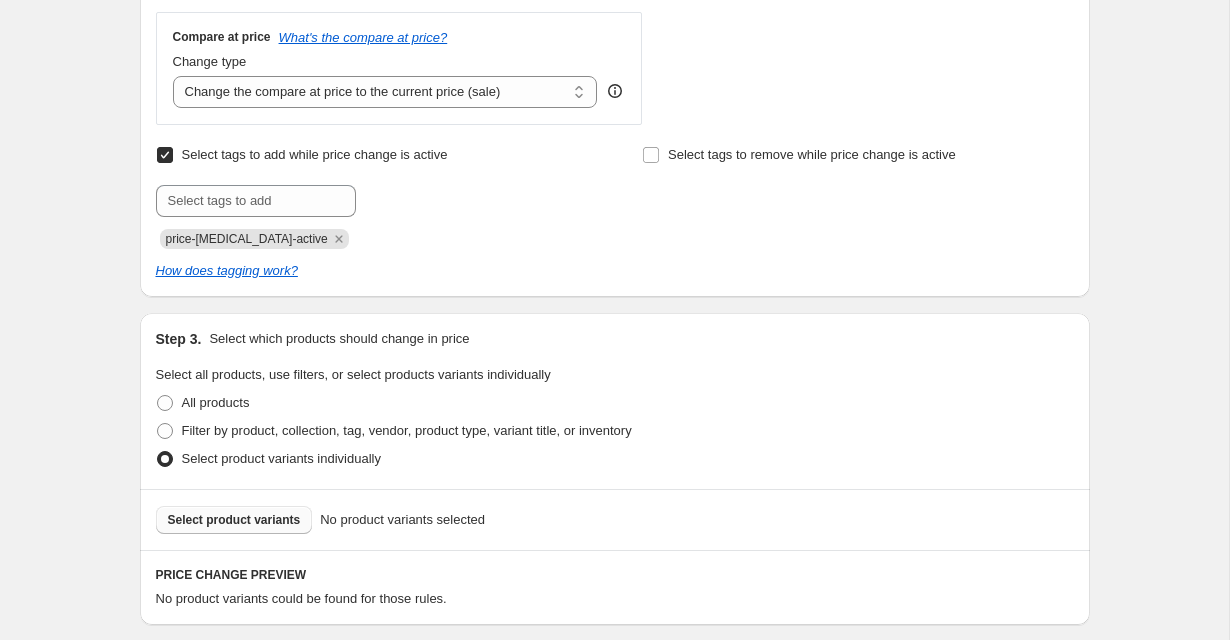 click on "Select product variants" at bounding box center (234, 520) 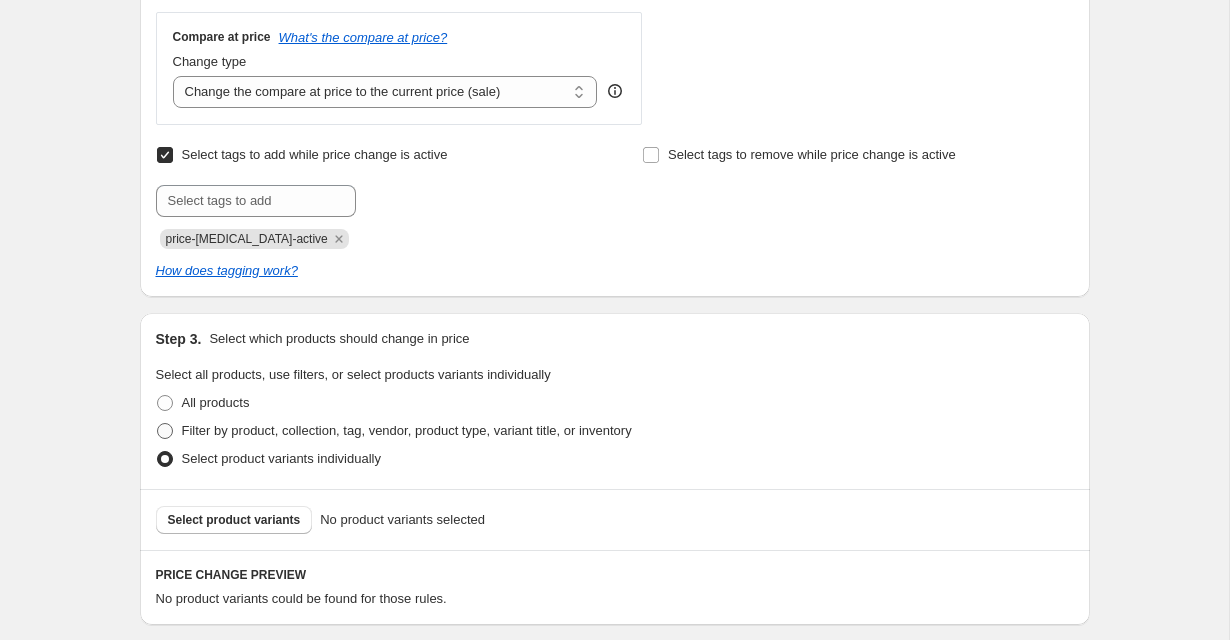 click on "Filter by product, collection, tag, vendor, product type, variant title, or inventory" at bounding box center (407, 430) 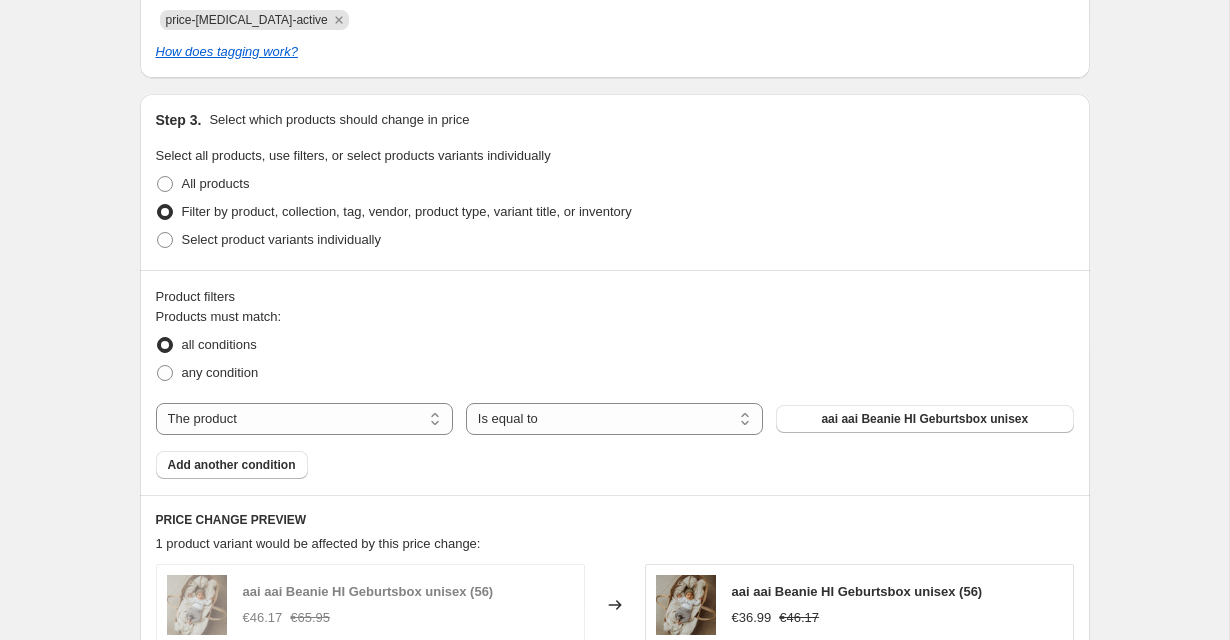 scroll, scrollTop: 966, scrollLeft: 0, axis: vertical 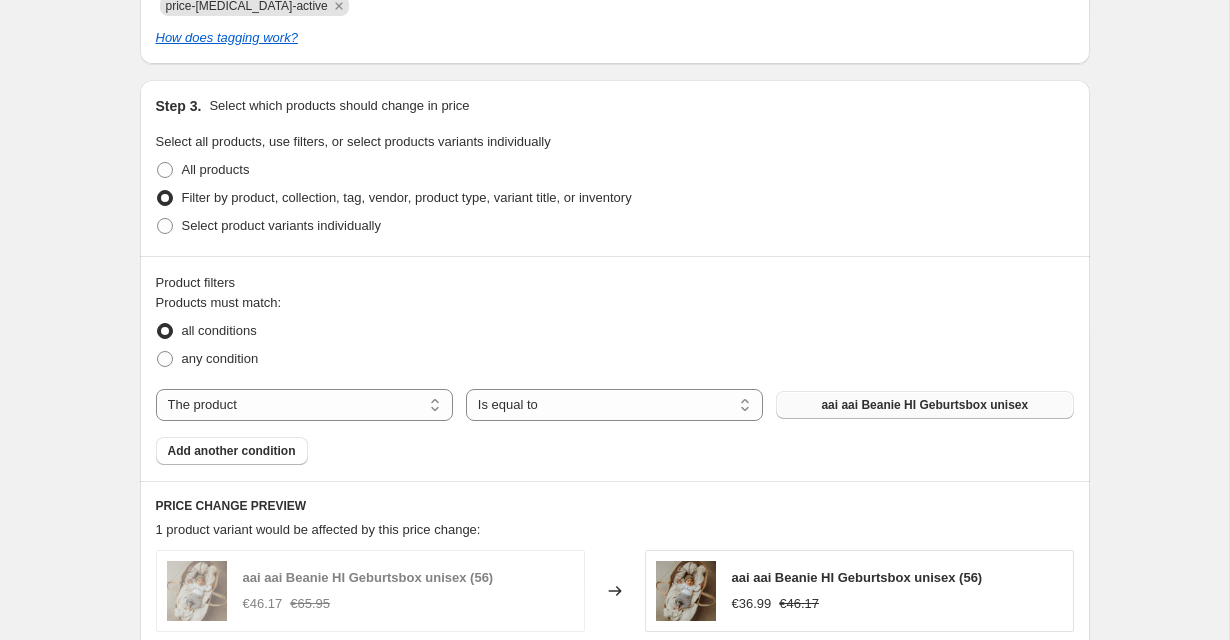 click on "aai aai Beanie HI Geburtsbox unisex" at bounding box center [924, 405] 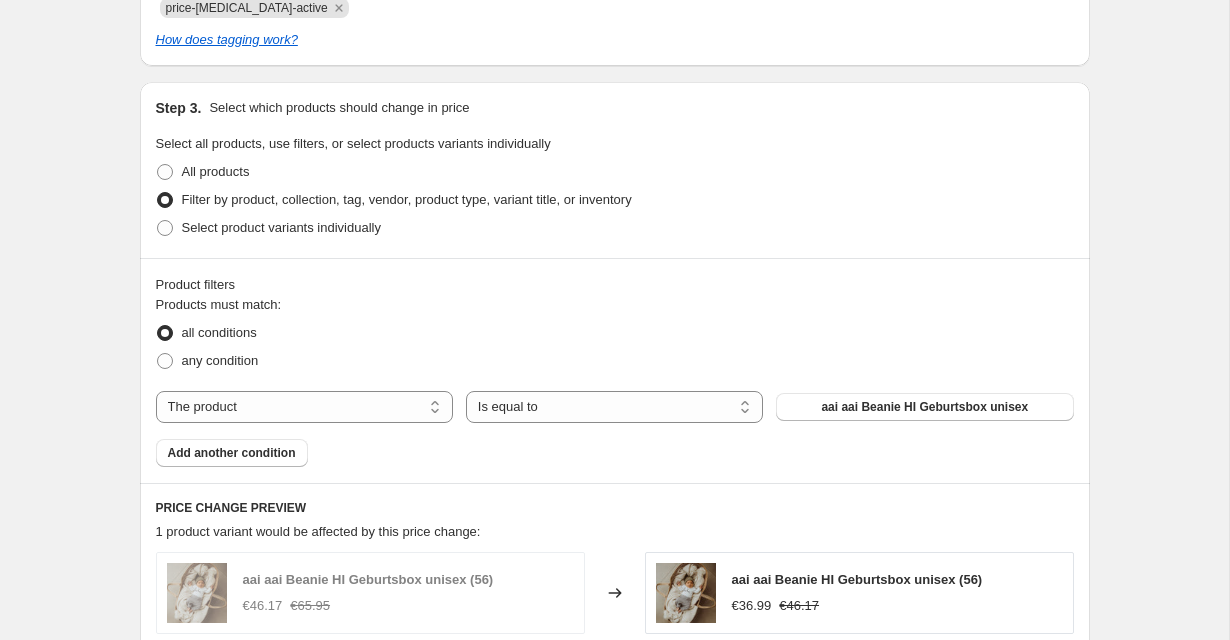 scroll, scrollTop: 956, scrollLeft: 0, axis: vertical 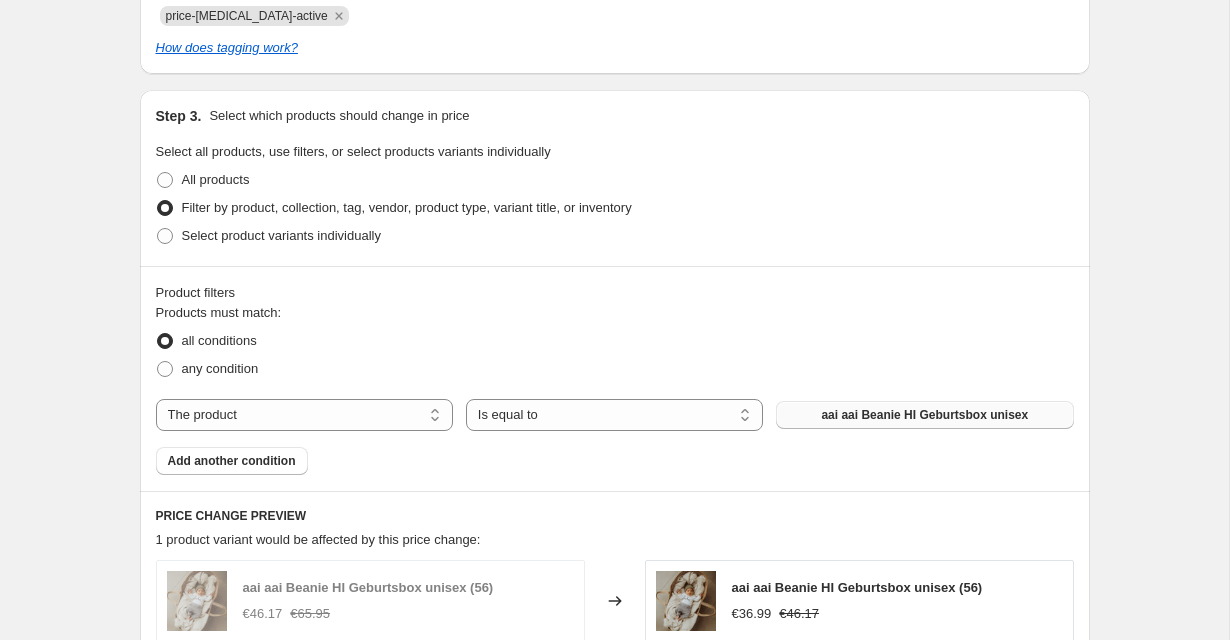 click on "aai aai Beanie HI Geburtsbox unisex" at bounding box center (924, 415) 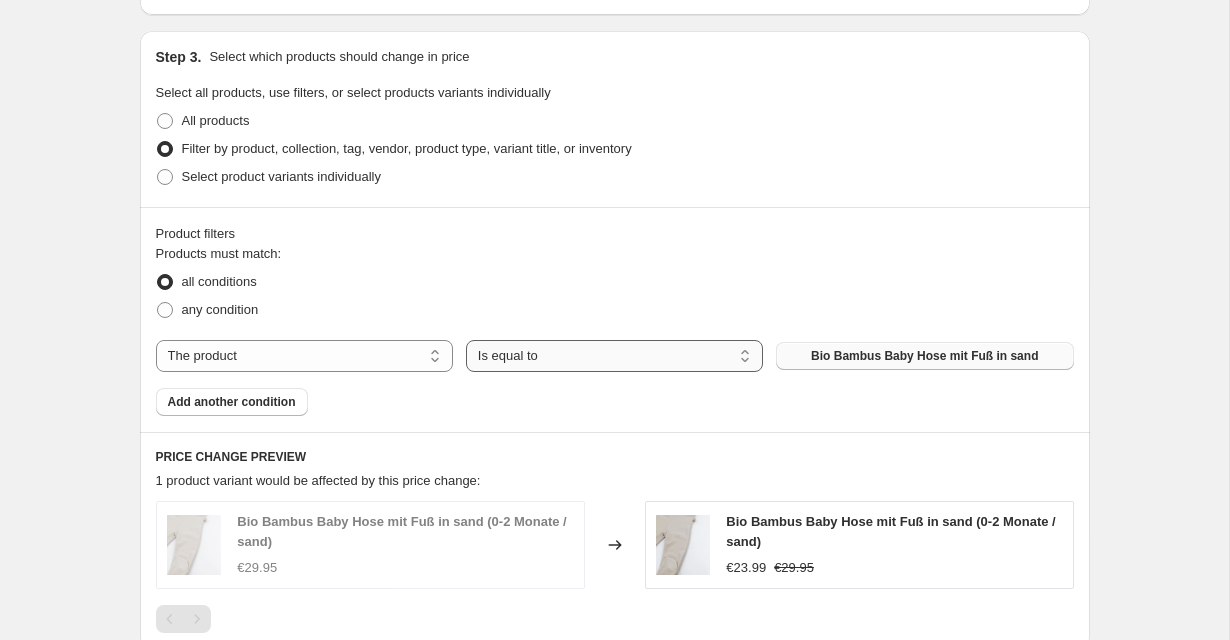 scroll, scrollTop: 1017, scrollLeft: 0, axis: vertical 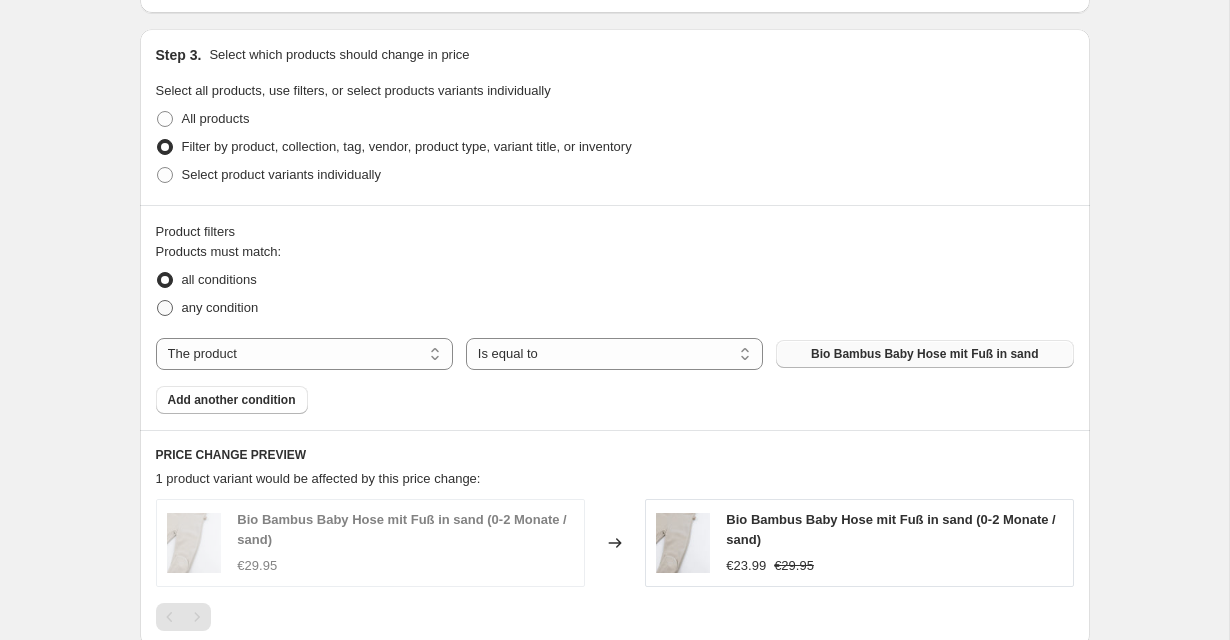 click on "any condition" at bounding box center (220, 307) 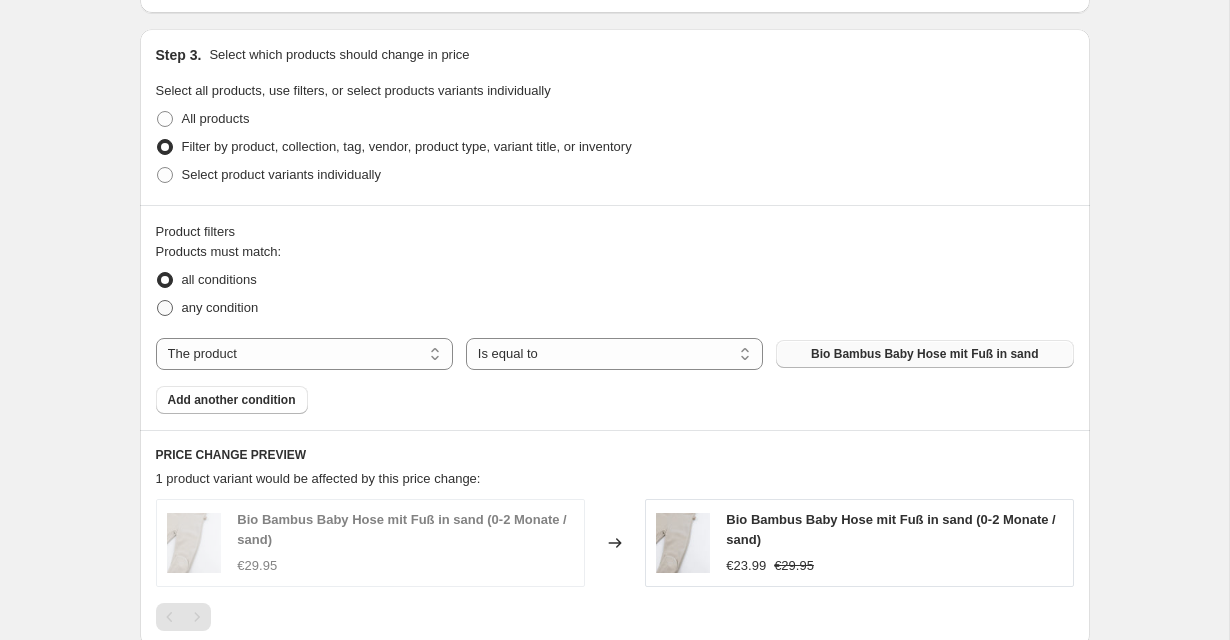 radio on "true" 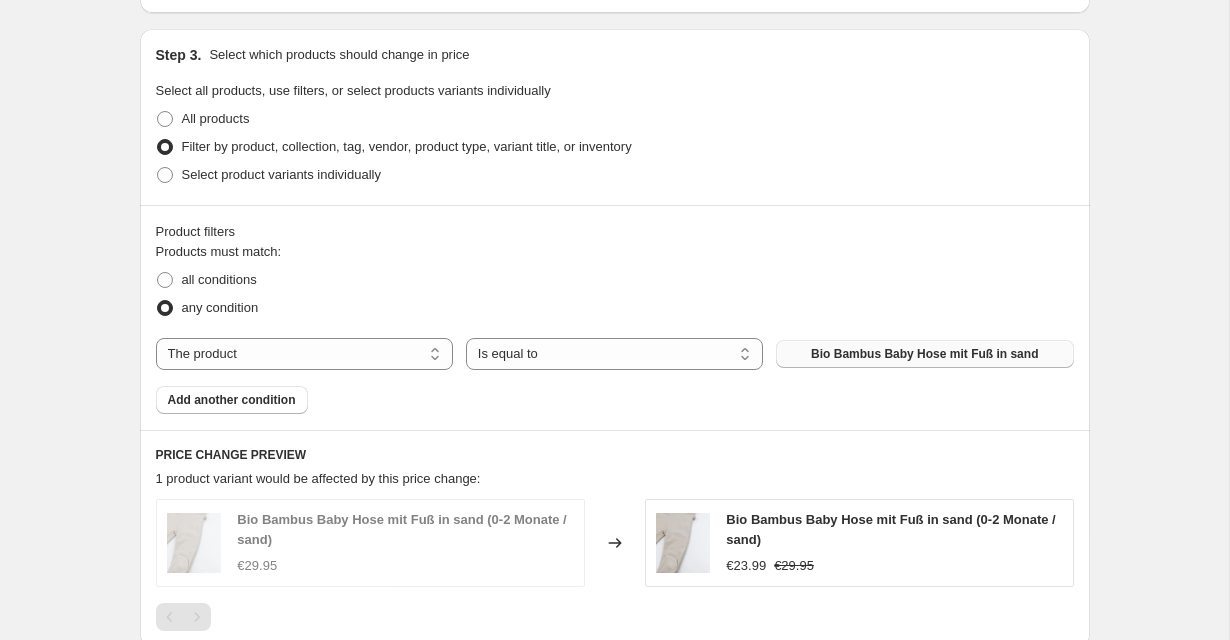 click on "Bio Bambus Baby Hose mit Fuß in sand" at bounding box center (924, 354) 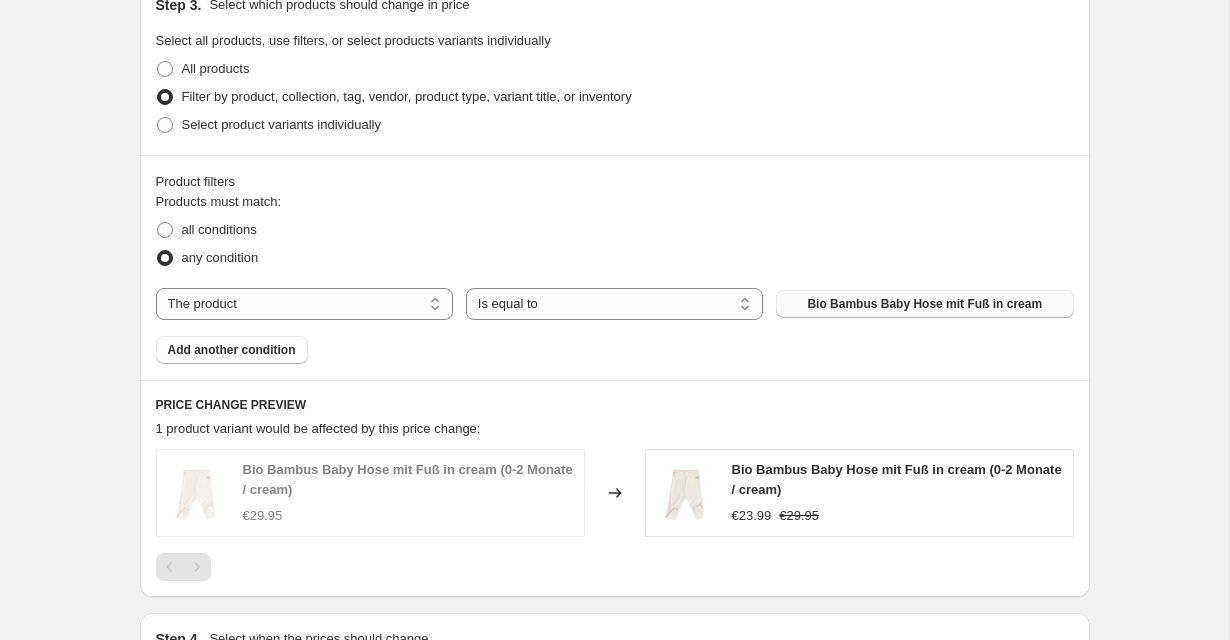 scroll, scrollTop: 1066, scrollLeft: 0, axis: vertical 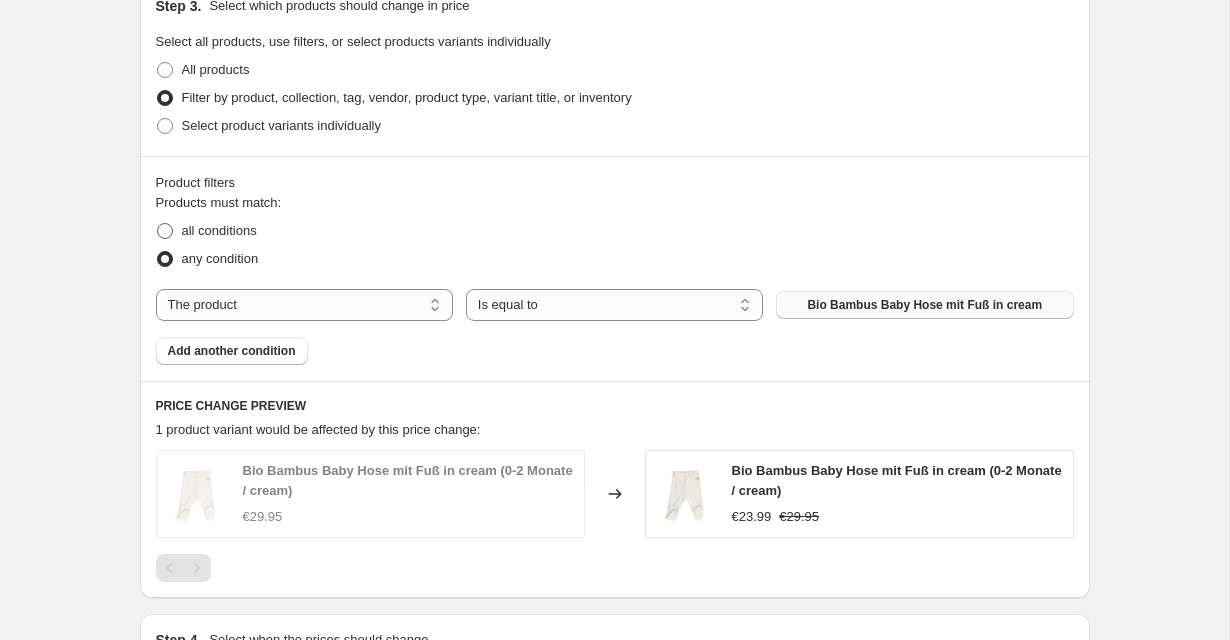 click at bounding box center [165, 231] 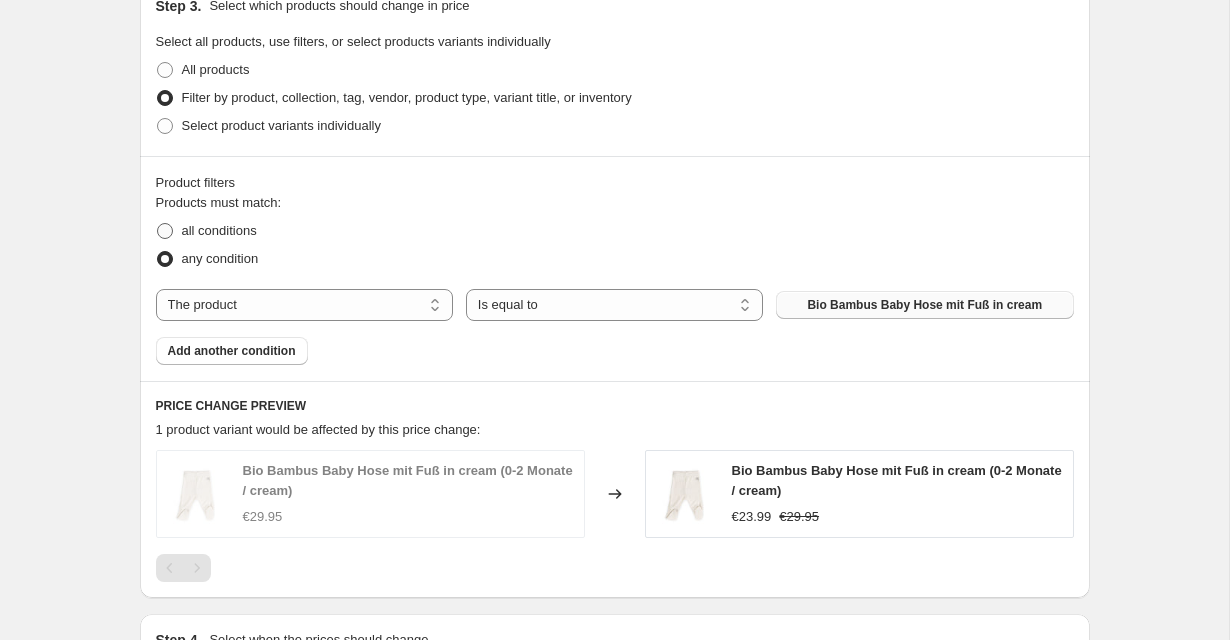 radio on "true" 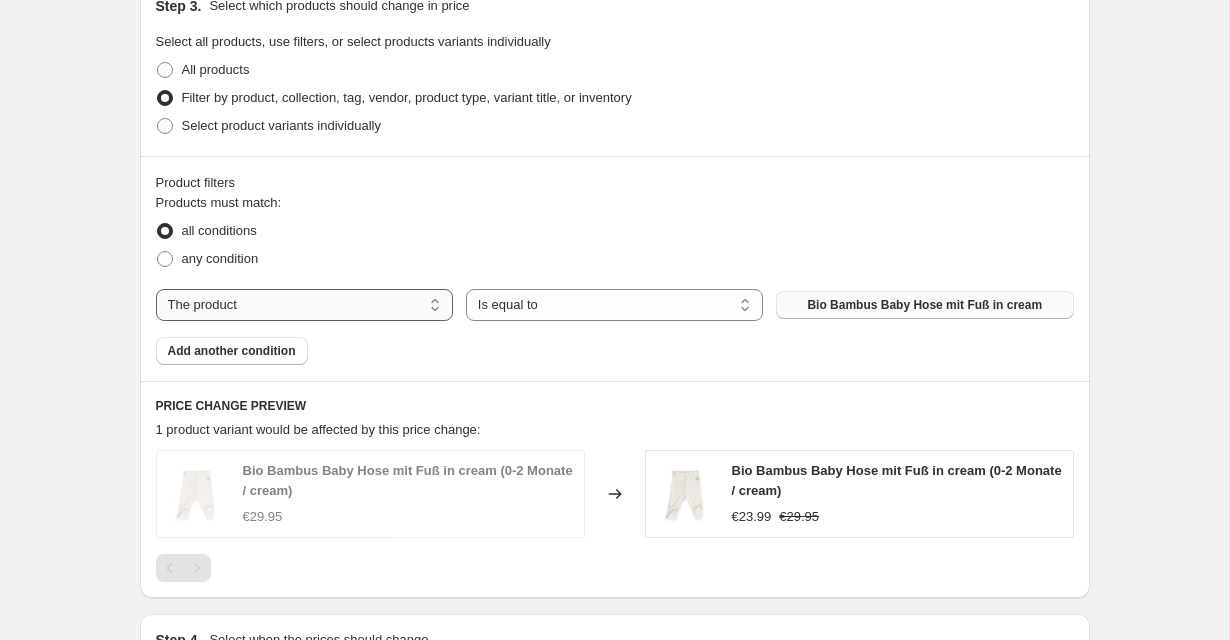 select on "collection" 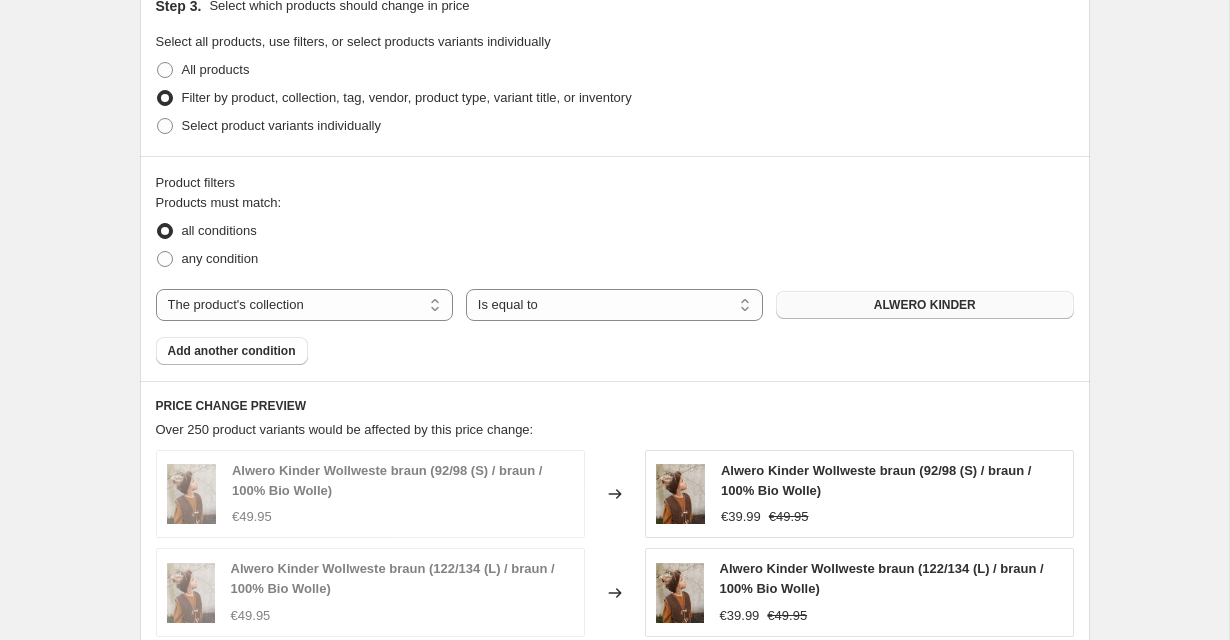 click on "ALWERO KINDER" at bounding box center [925, 305] 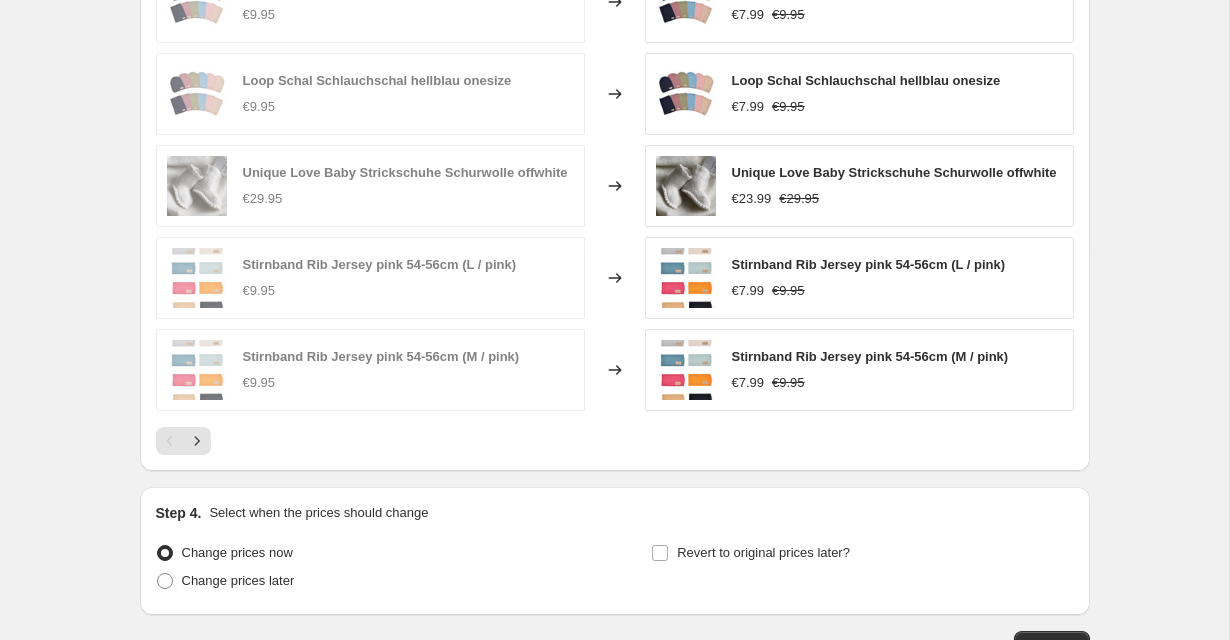 scroll, scrollTop: 1556, scrollLeft: 0, axis: vertical 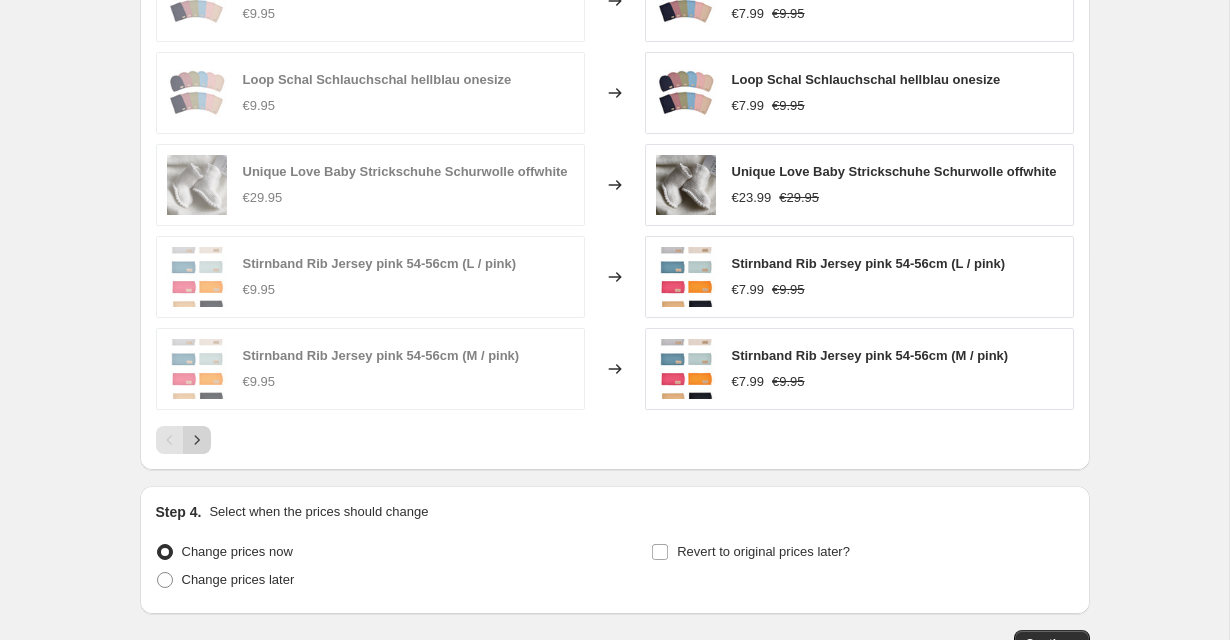 click 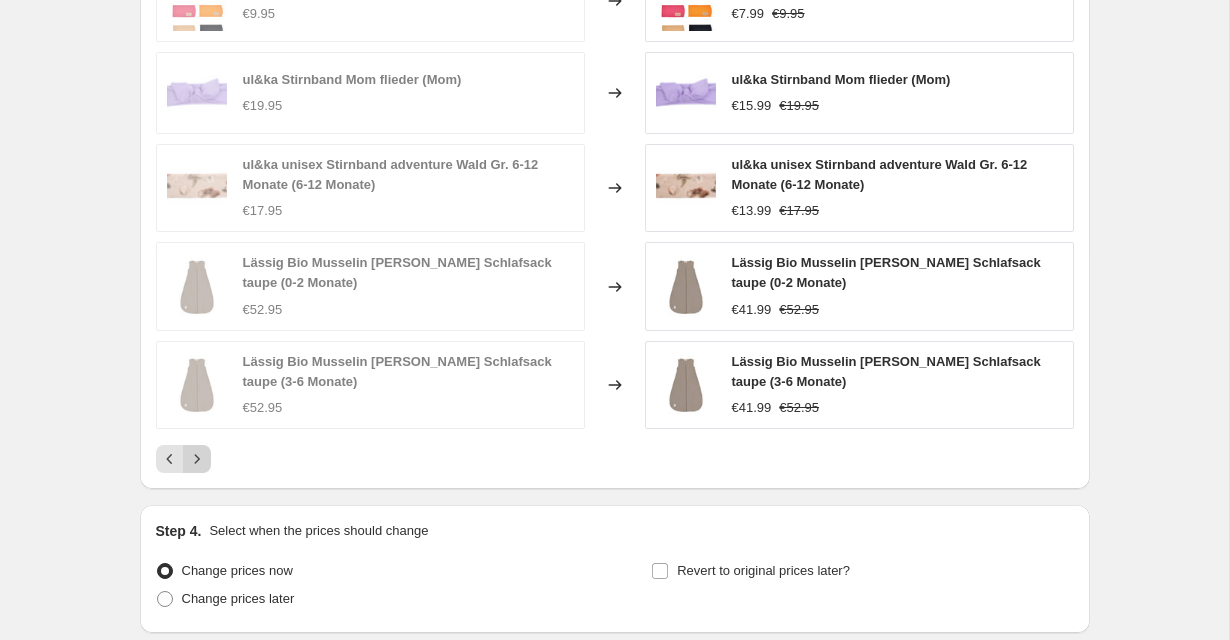 click 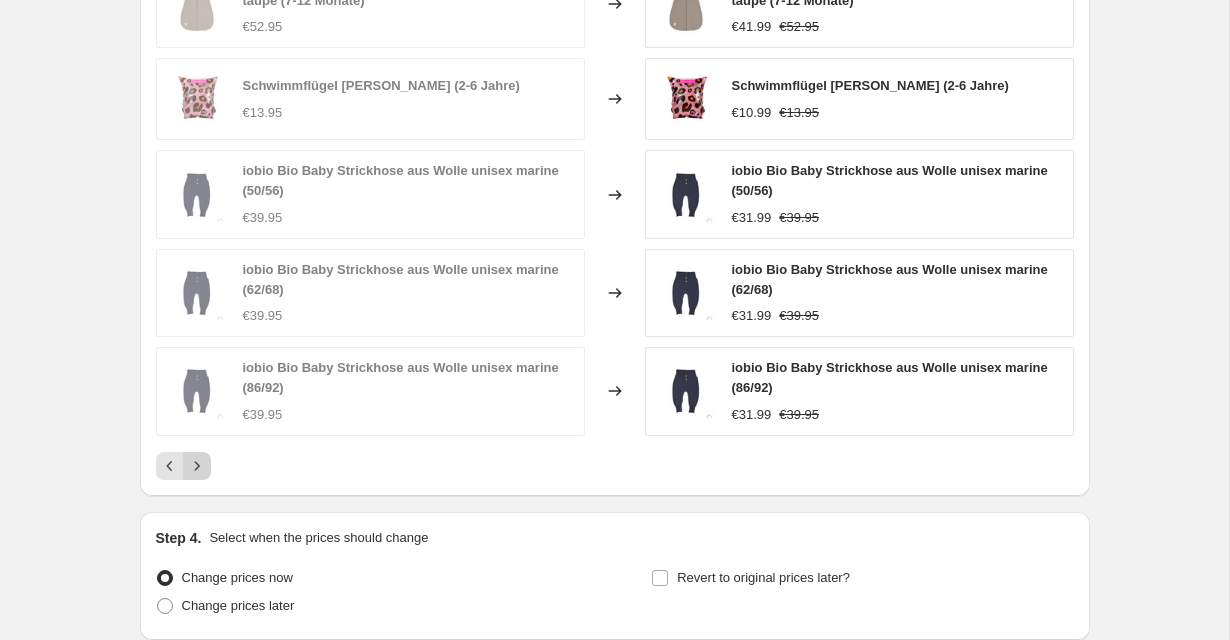 click 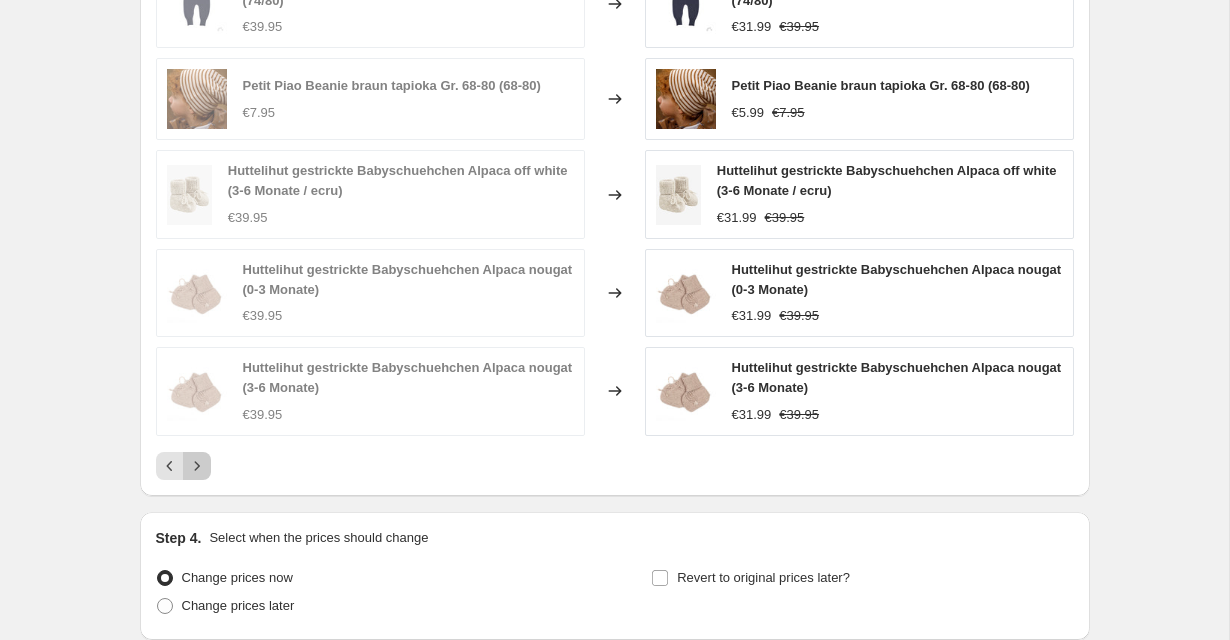 click 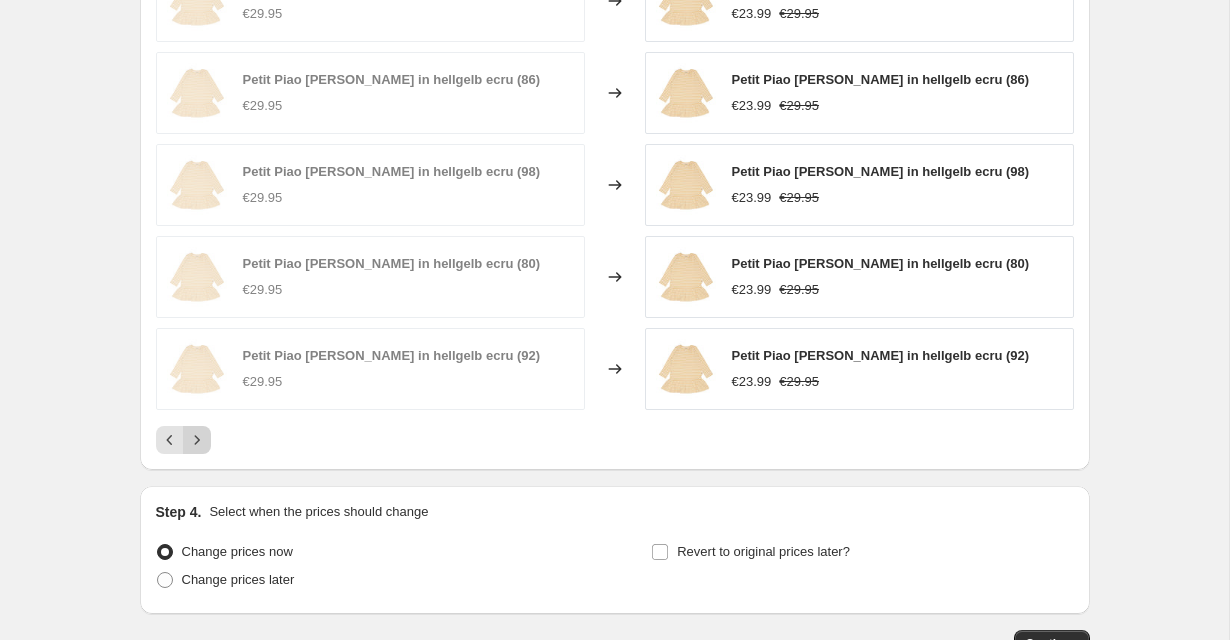 click 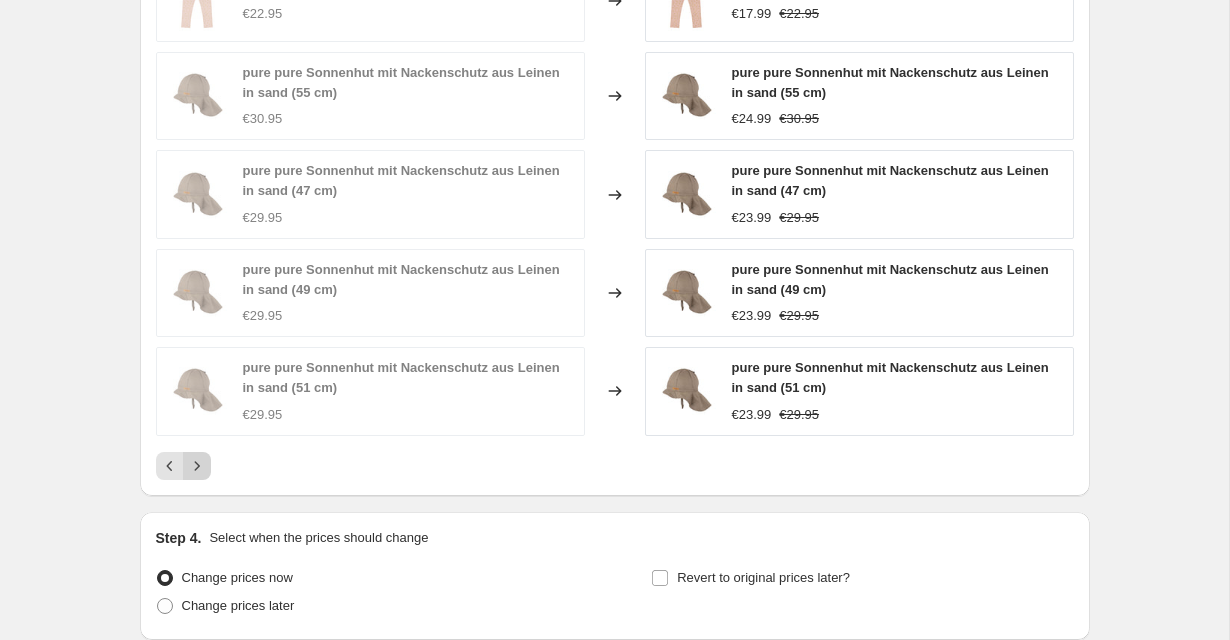 click 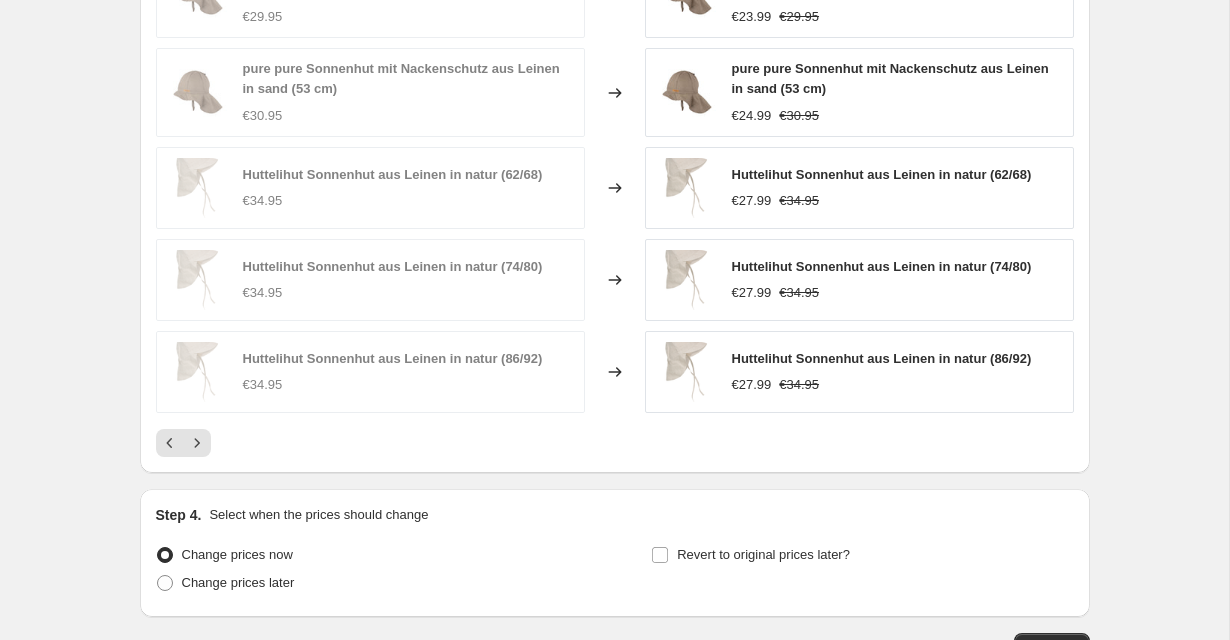 scroll, scrollTop: 1709, scrollLeft: 0, axis: vertical 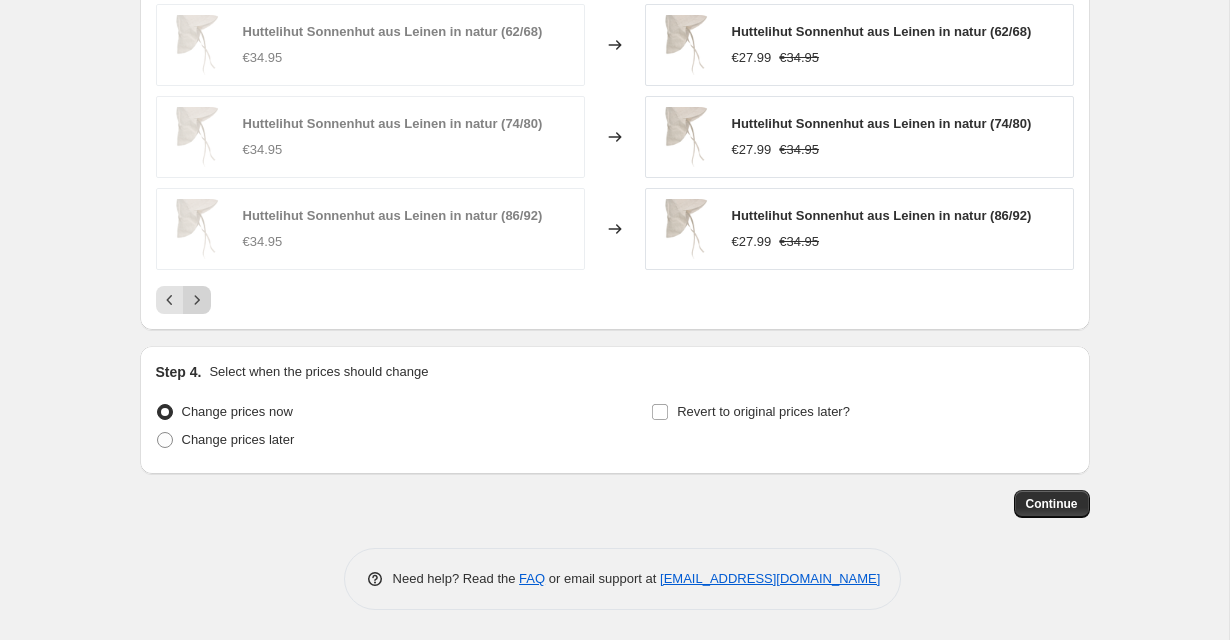 click at bounding box center [197, 300] 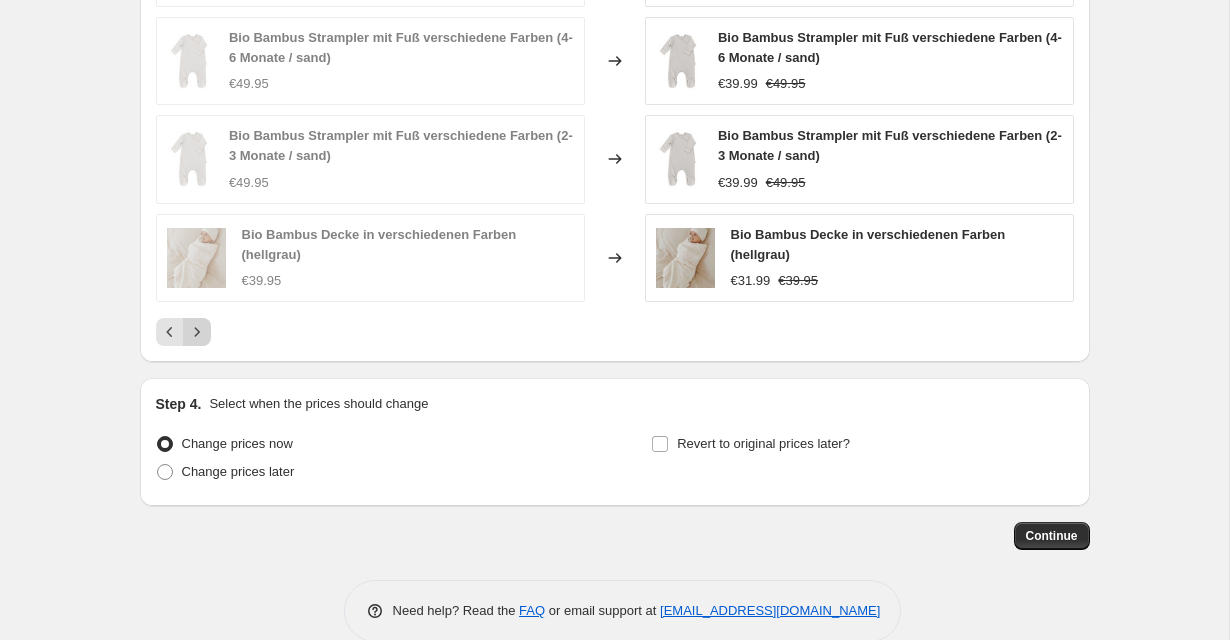 click 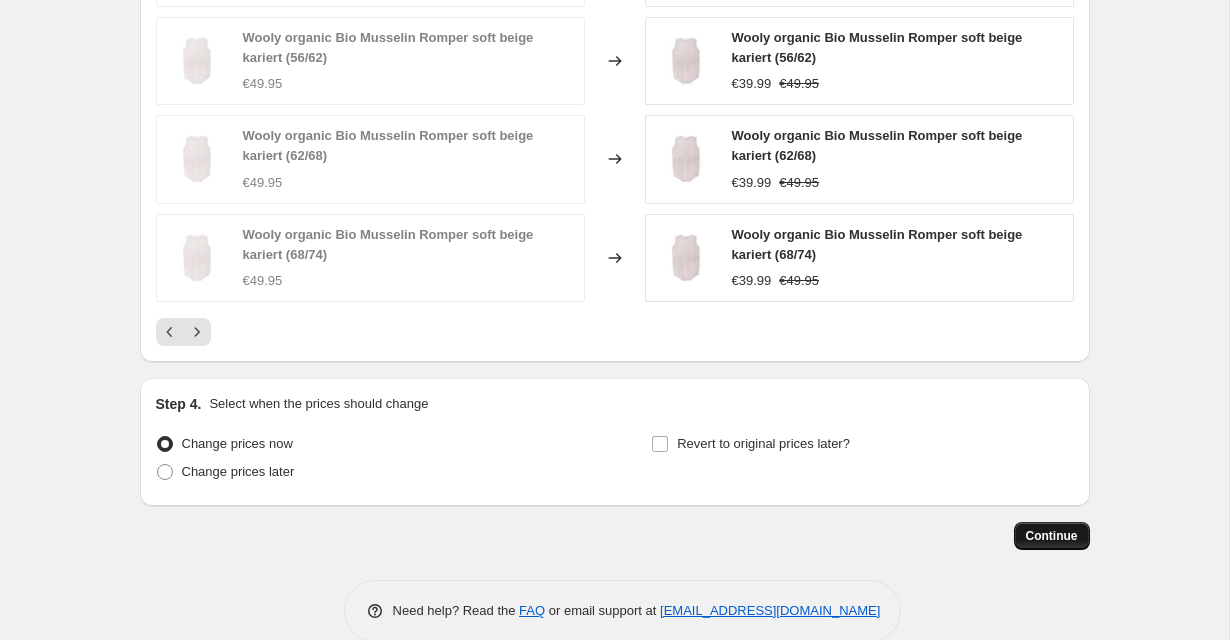 click on "Continue" at bounding box center (1052, 536) 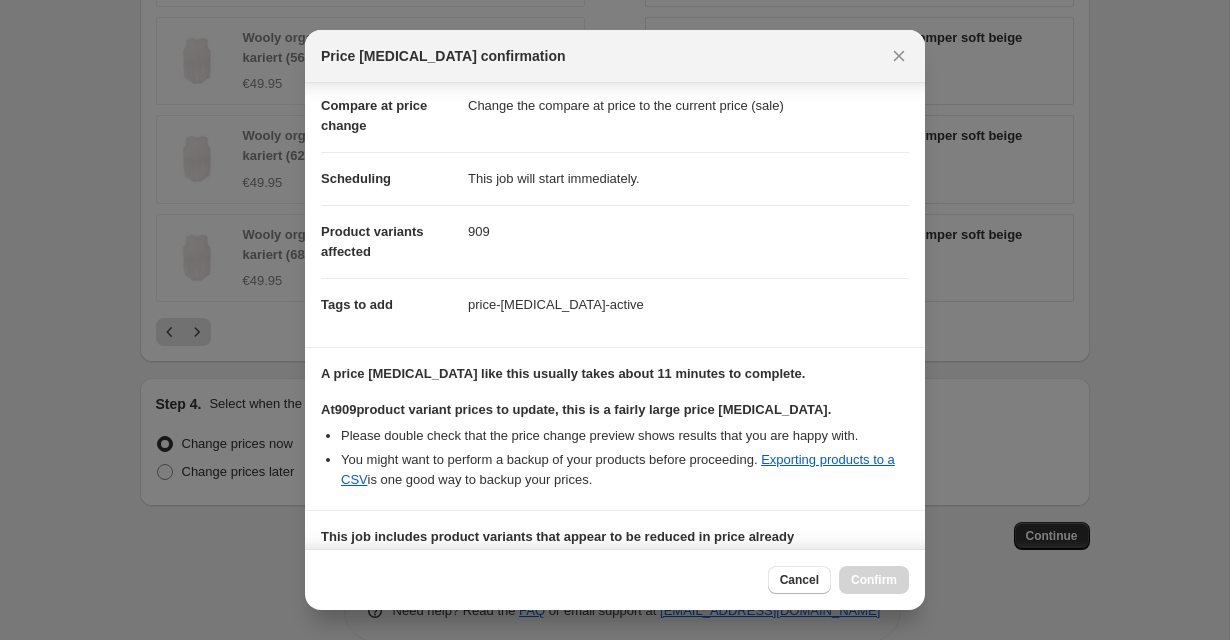 scroll, scrollTop: 367, scrollLeft: 0, axis: vertical 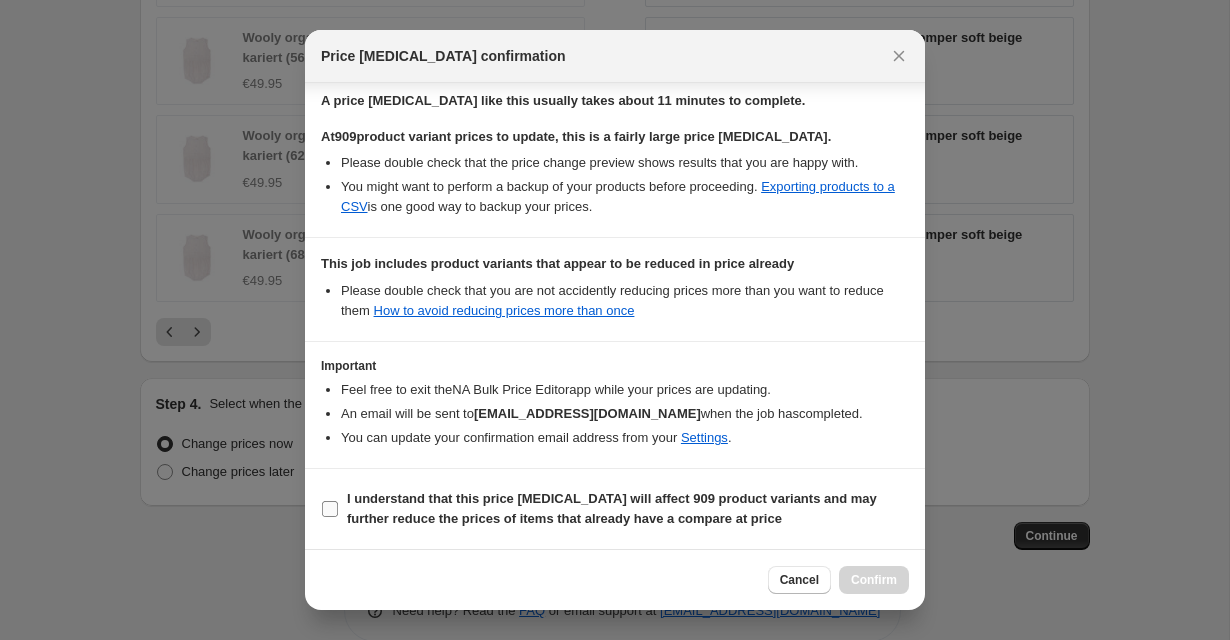 click on "I understand that this price [MEDICAL_DATA] will affect 909 product variants and may further reduce the prices of items that already have a compare at price" at bounding box center [330, 509] 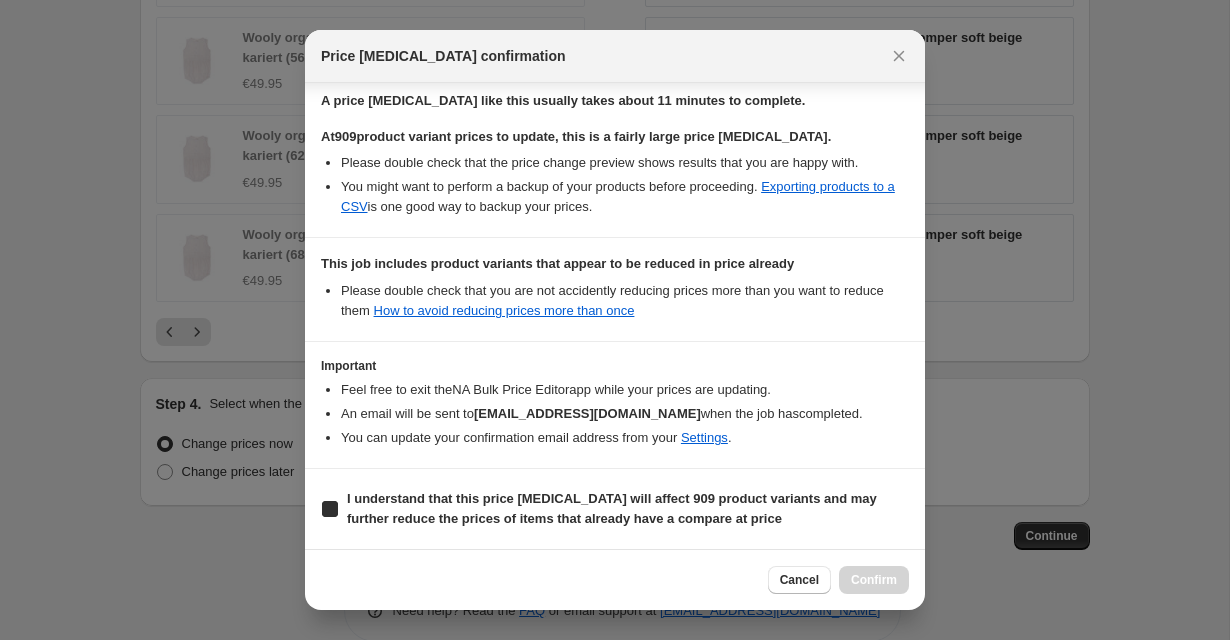 checkbox on "true" 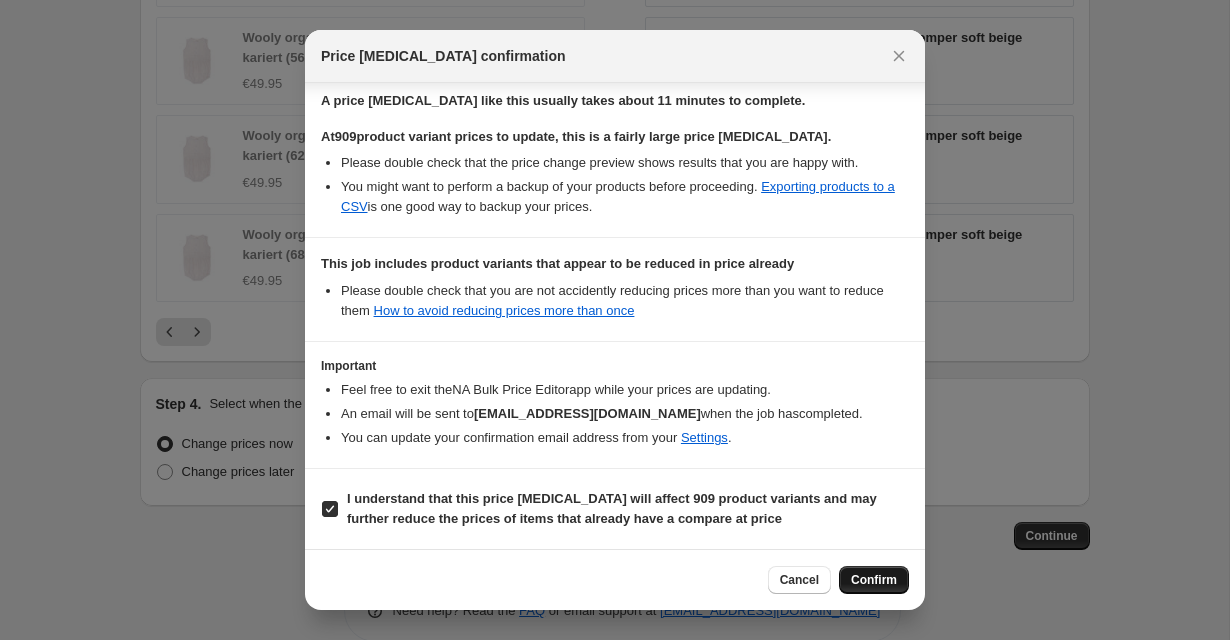 click on "Confirm" at bounding box center (874, 580) 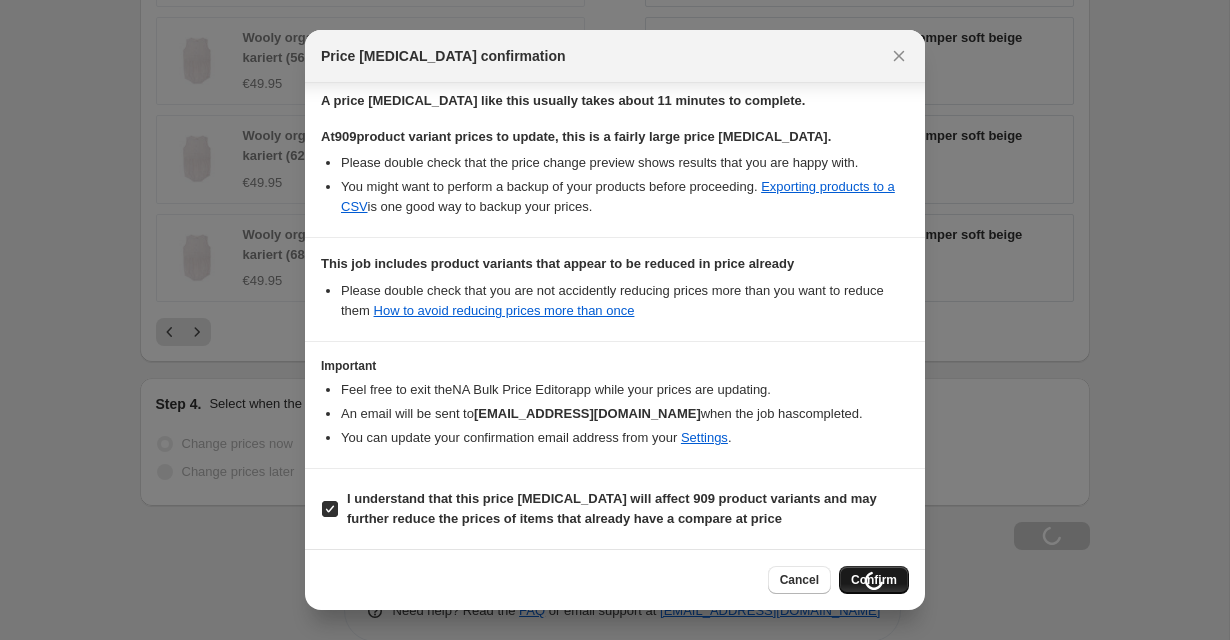 scroll, scrollTop: 1764, scrollLeft: 0, axis: vertical 